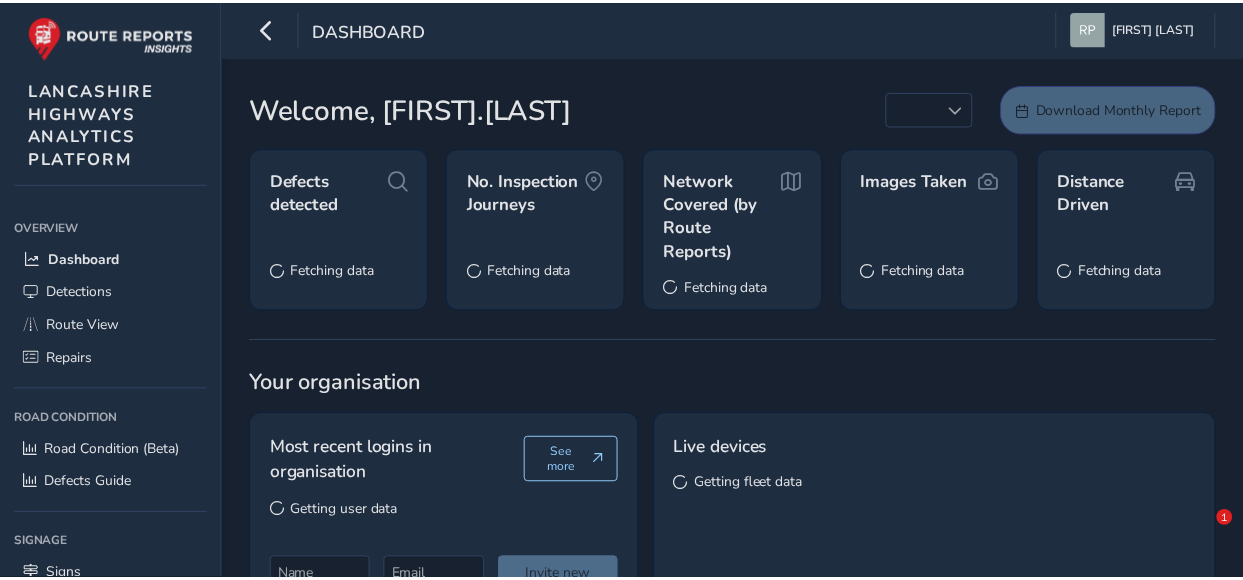 scroll, scrollTop: 0, scrollLeft: 0, axis: both 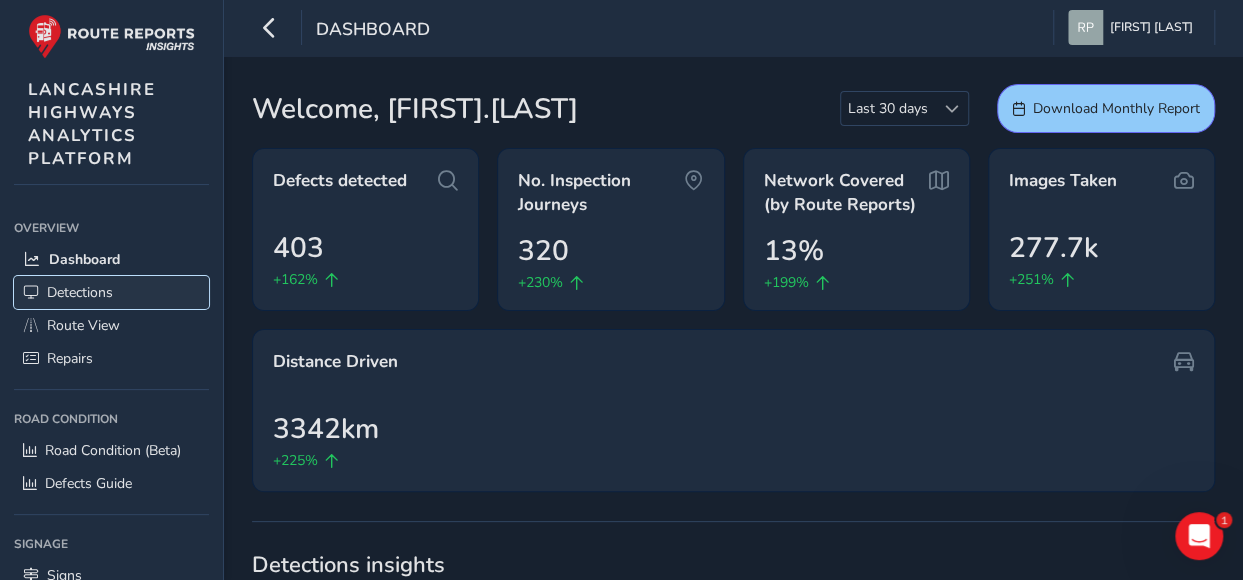 click on "Detections" at bounding box center (80, 292) 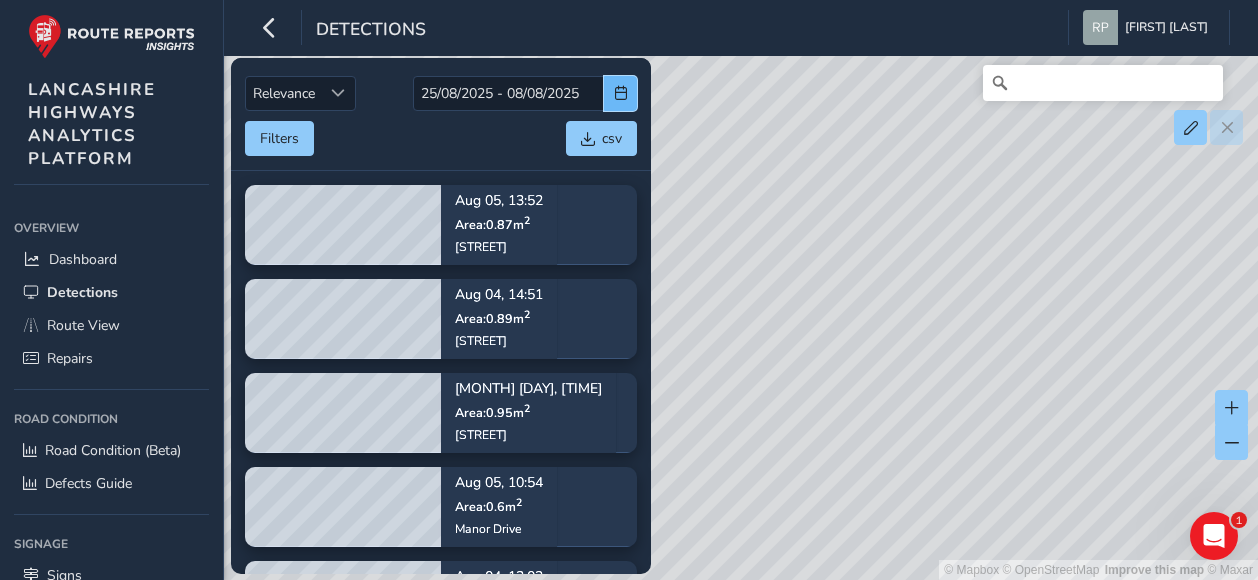 click at bounding box center [621, 93] 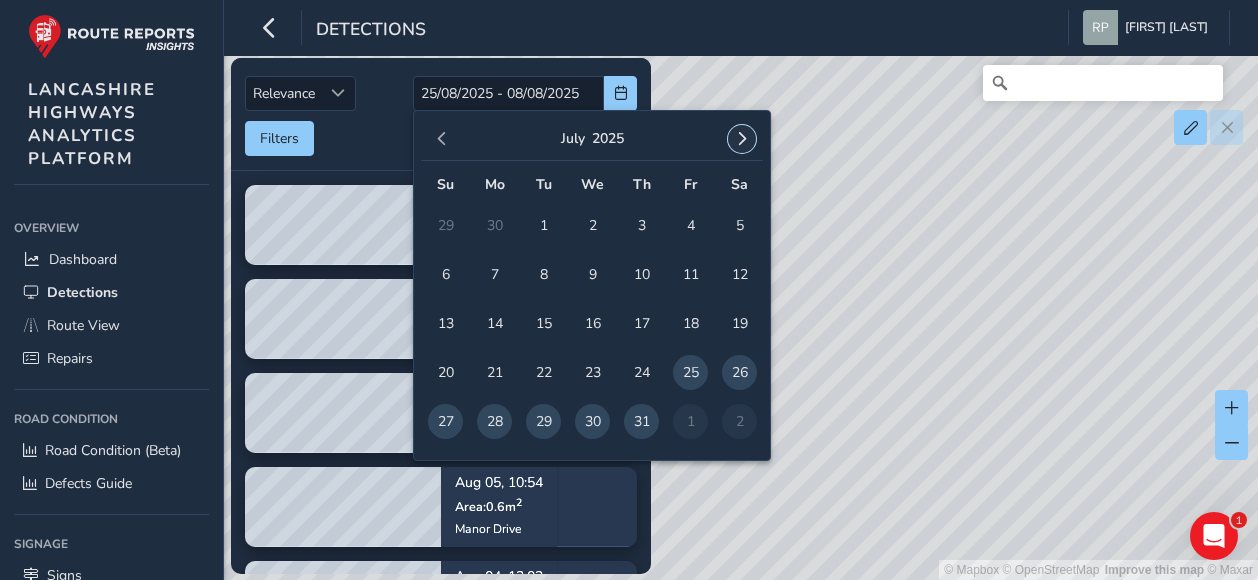 click at bounding box center [742, 139] 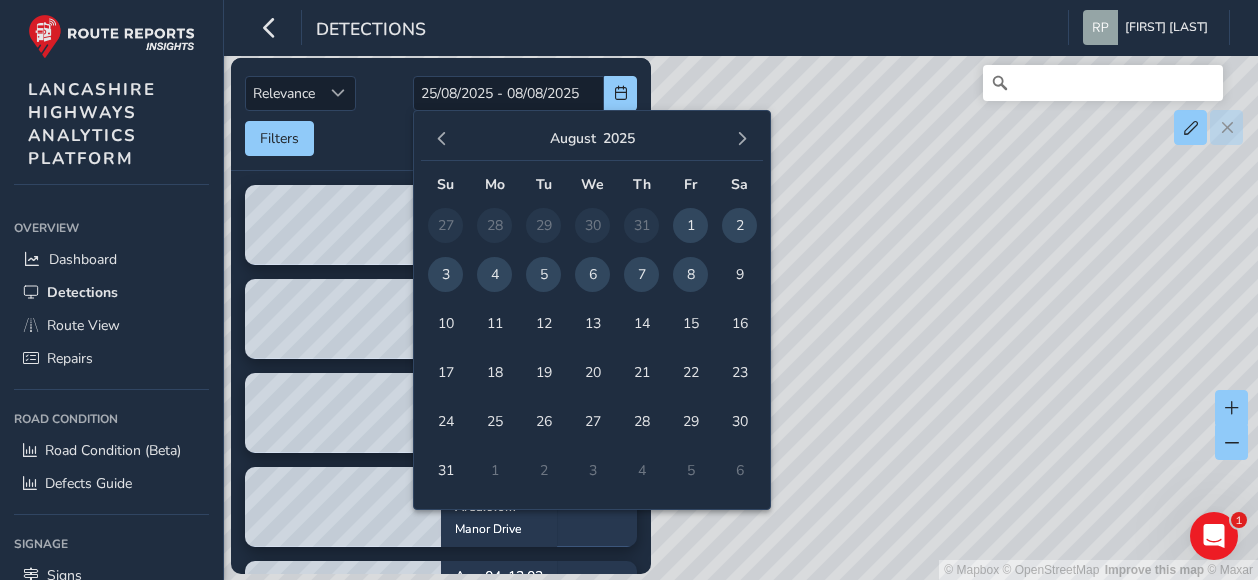 click on "7" at bounding box center [641, 274] 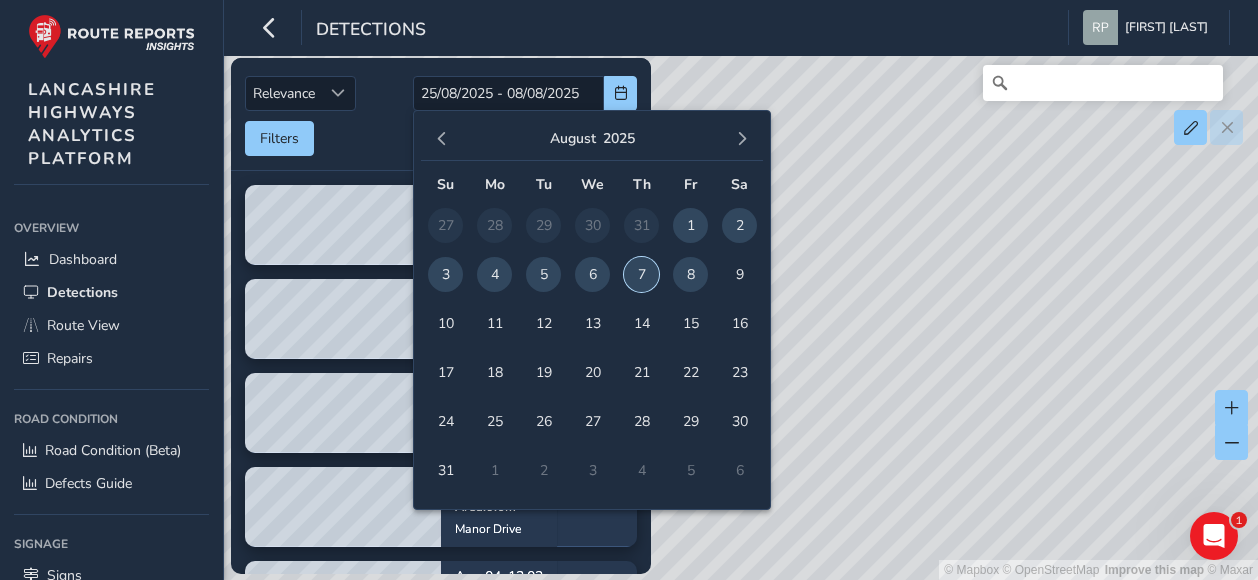 type on "[DATE]" 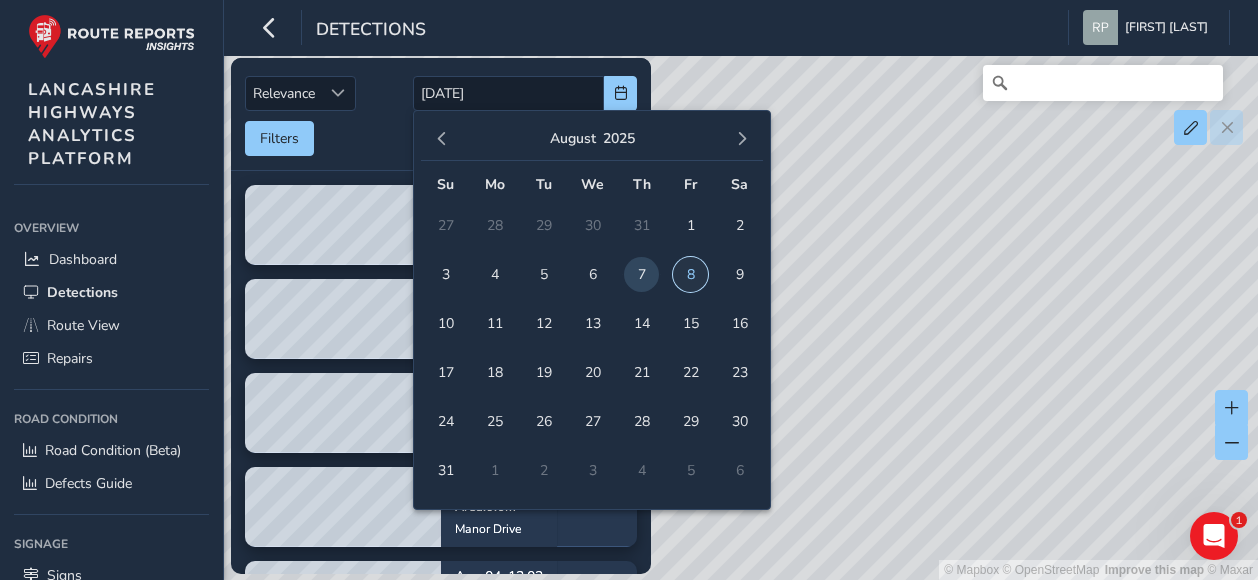 click on "8" at bounding box center [690, 274] 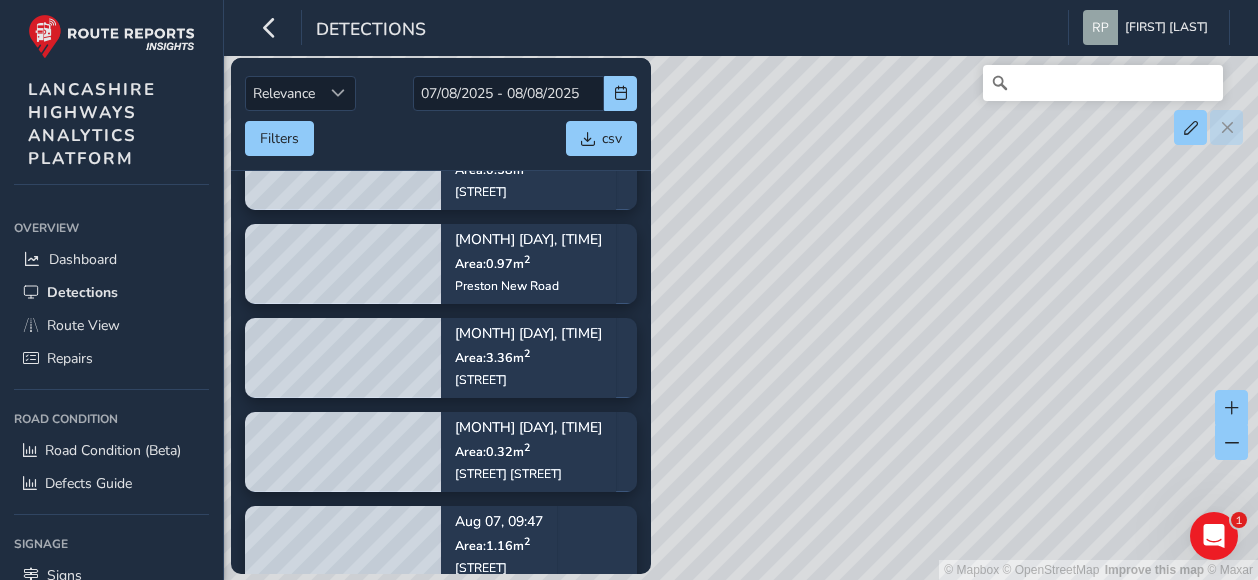scroll, scrollTop: 500, scrollLeft: 0, axis: vertical 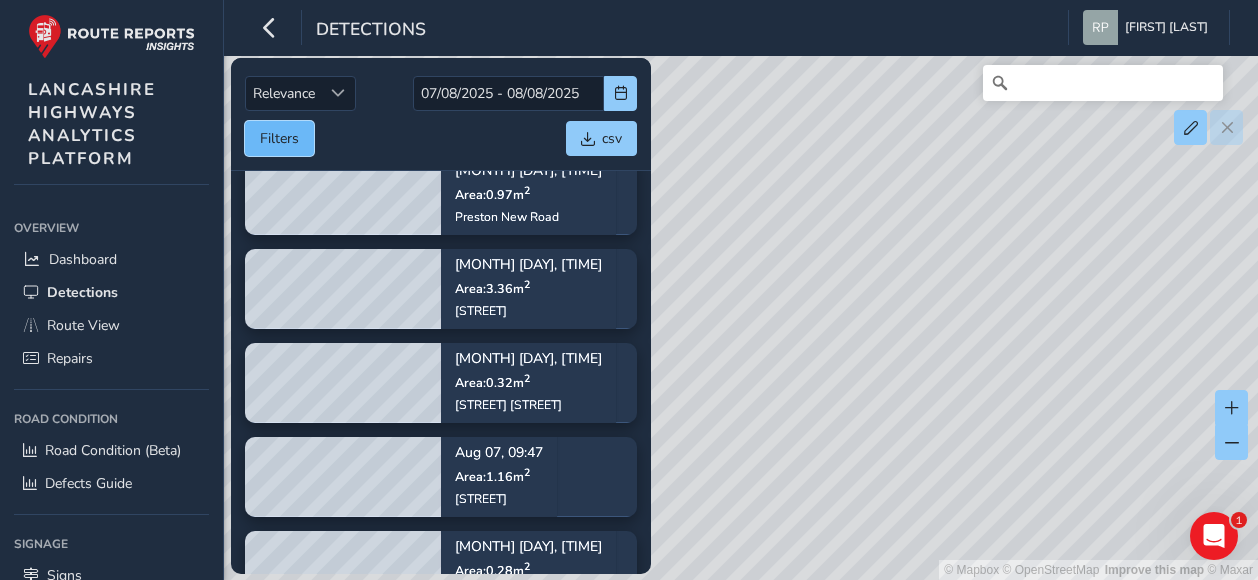 click on "Filters" at bounding box center (279, 138) 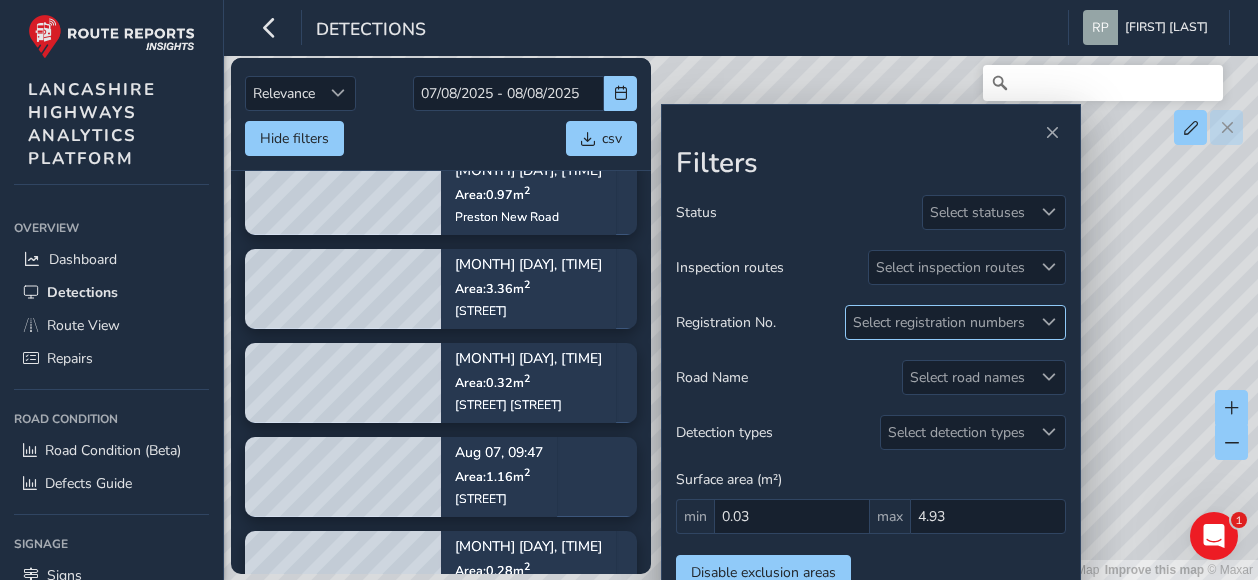 click at bounding box center [1049, 322] 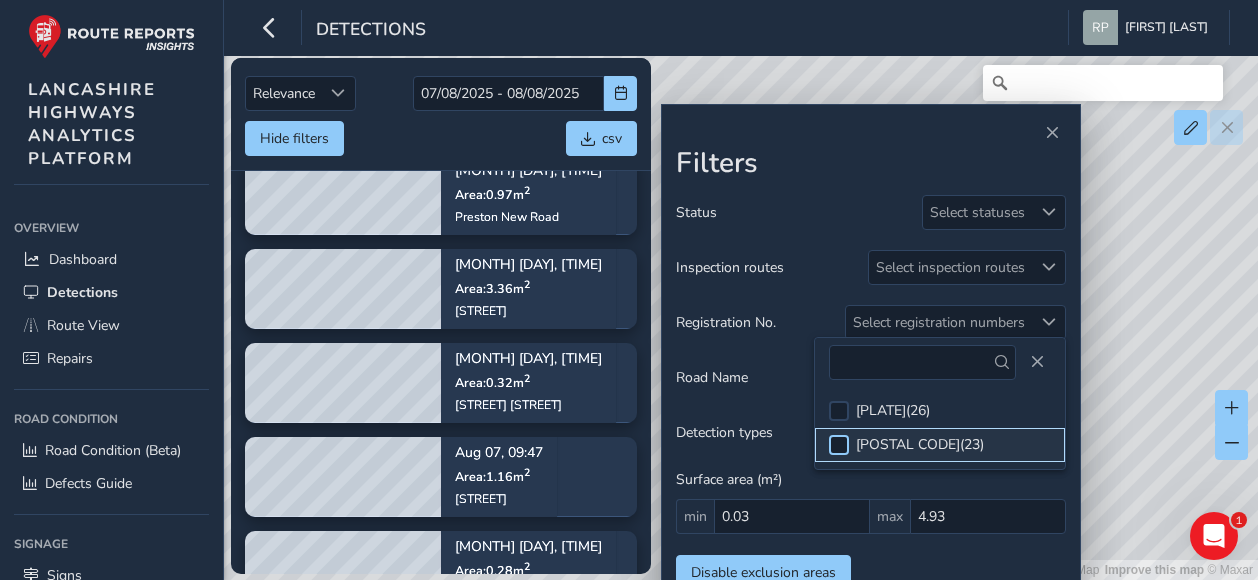 click at bounding box center [839, 445] 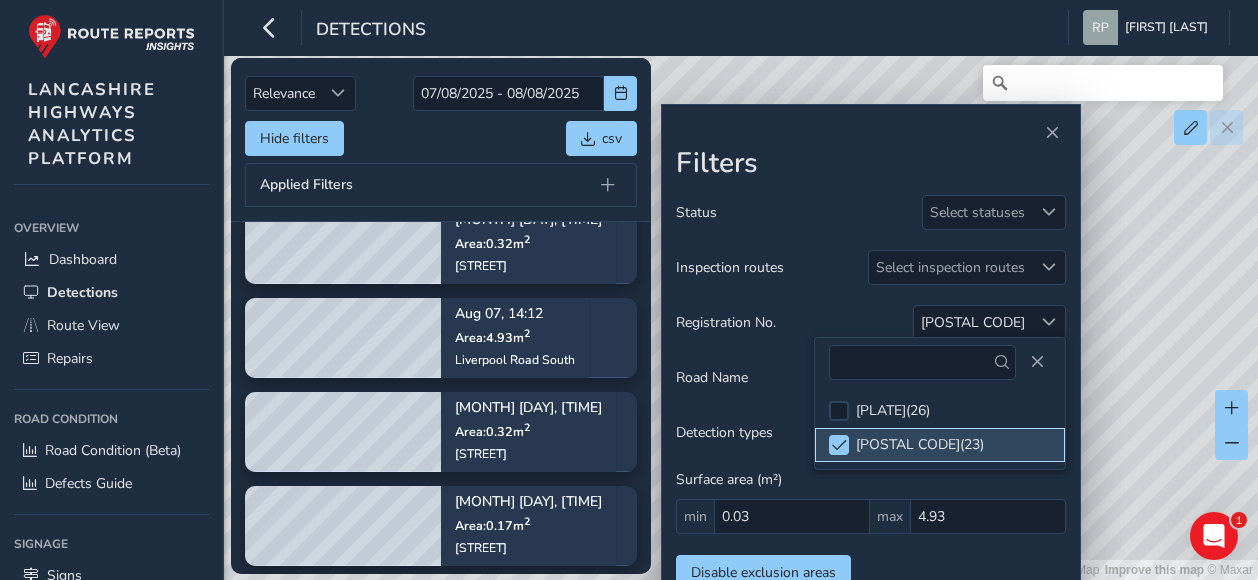 scroll, scrollTop: 0, scrollLeft: 0, axis: both 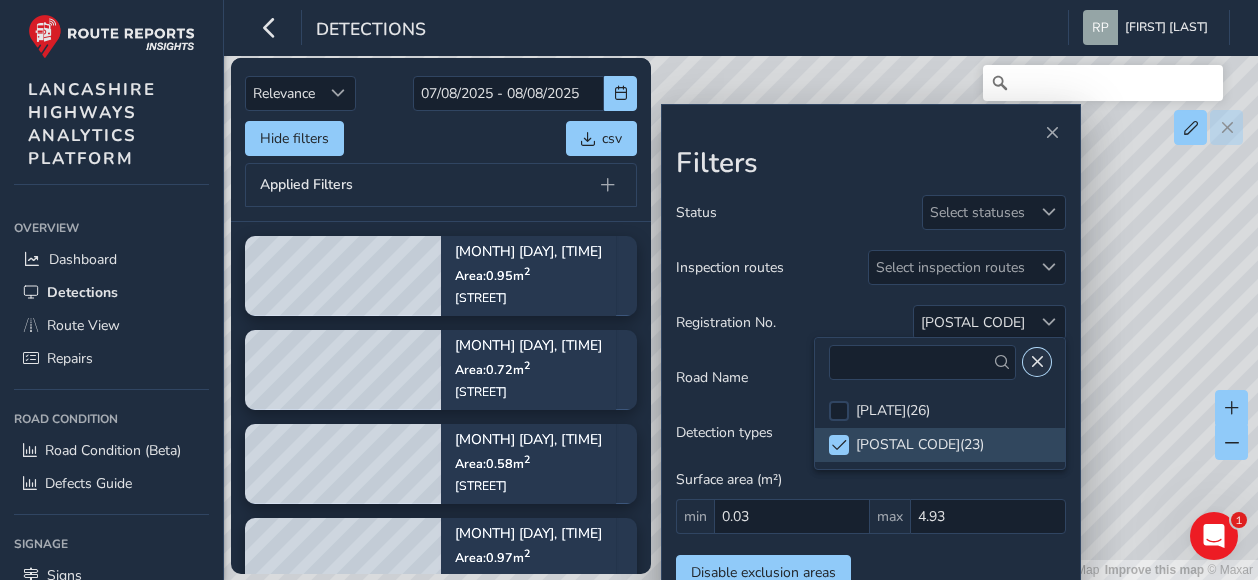 click at bounding box center [1037, 362] 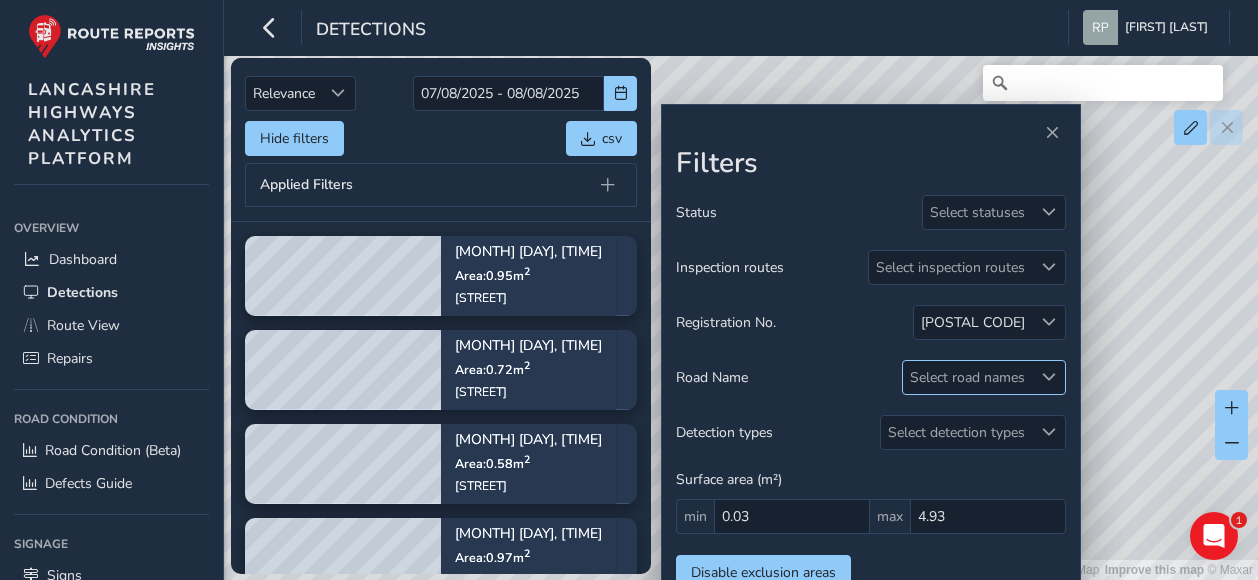 click at bounding box center (1049, 377) 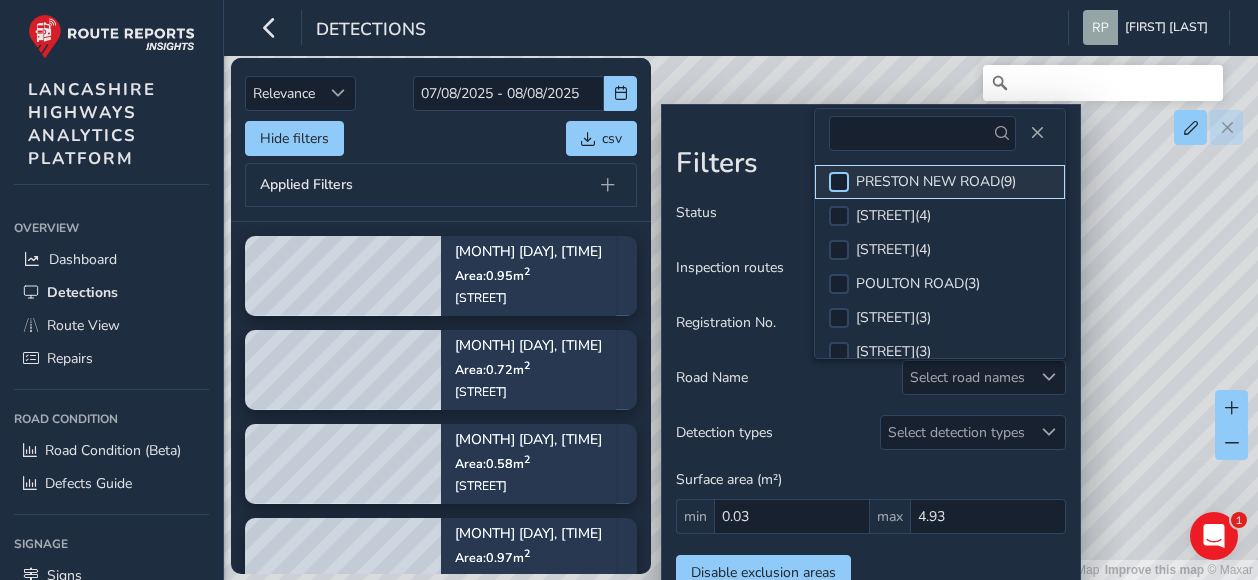 click at bounding box center [839, 182] 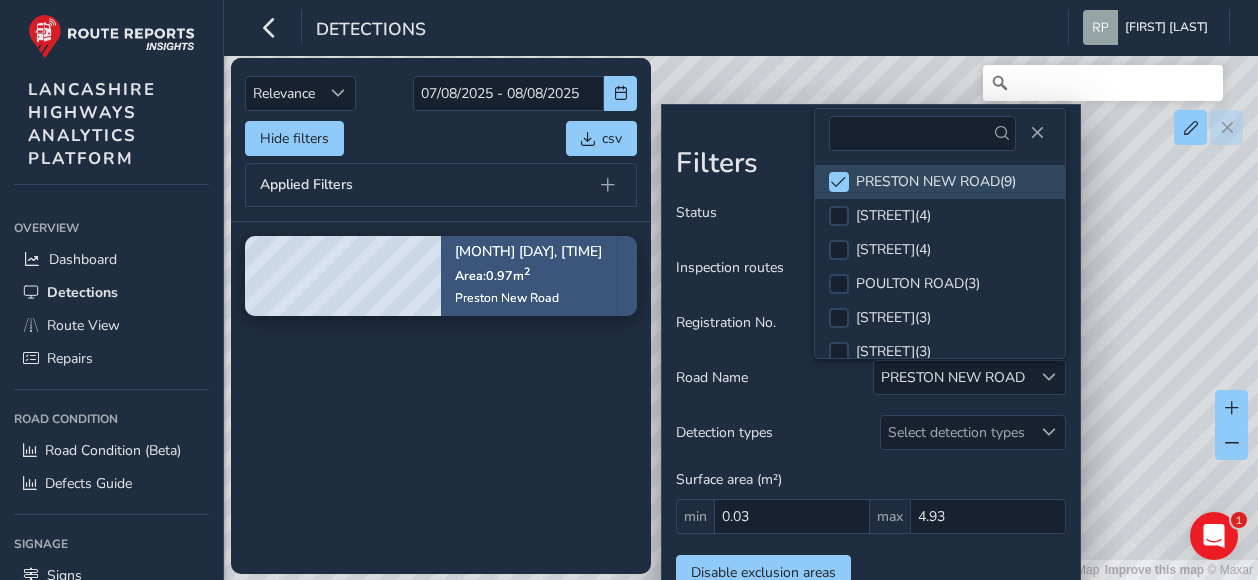 click on "Area:  0.97 m 2" at bounding box center [492, 275] 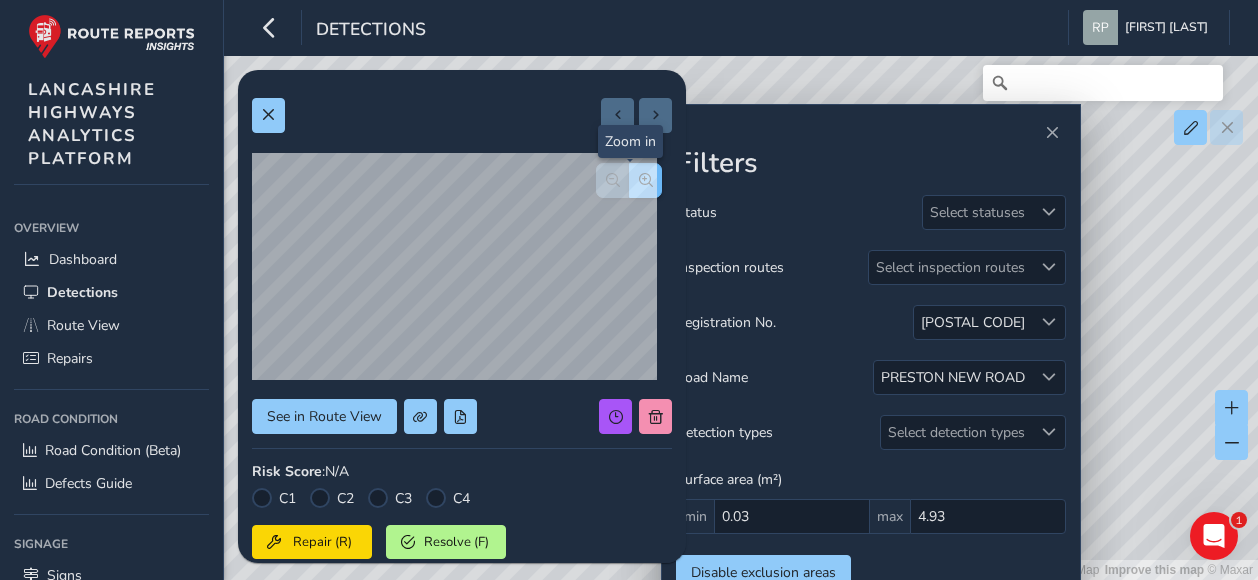 click at bounding box center (646, 180) 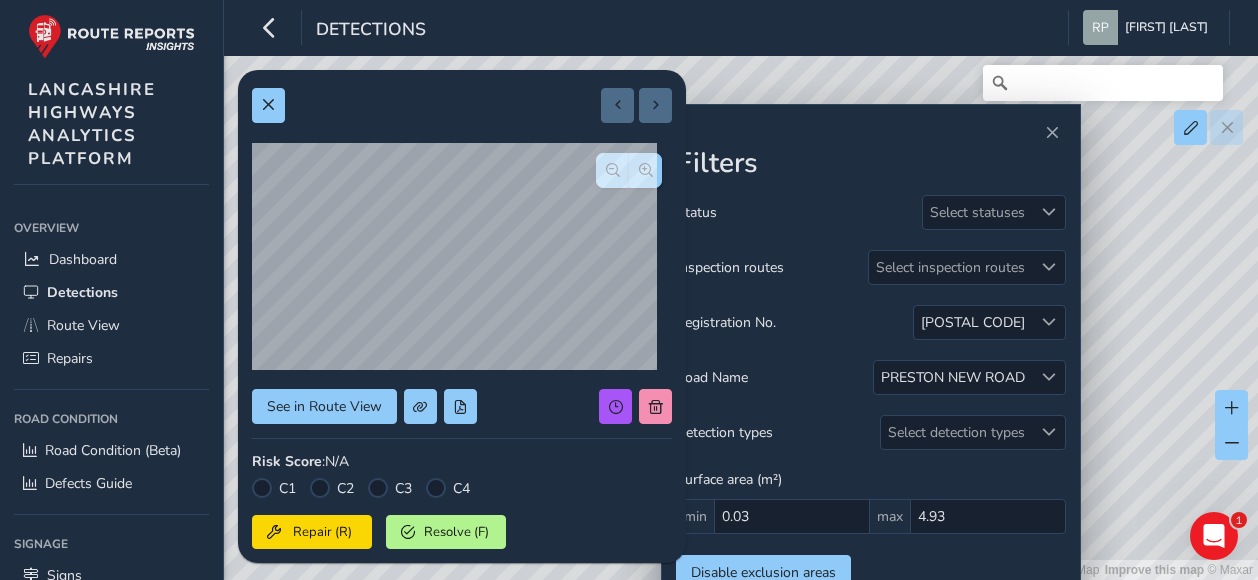 scroll, scrollTop: 0, scrollLeft: 0, axis: both 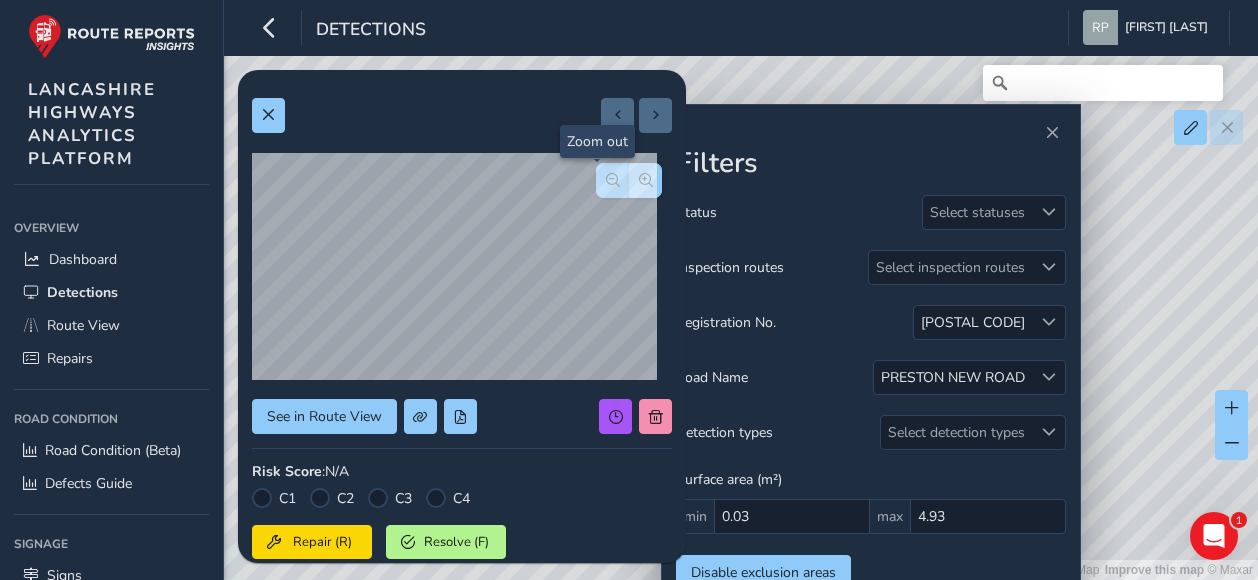 click at bounding box center (613, 180) 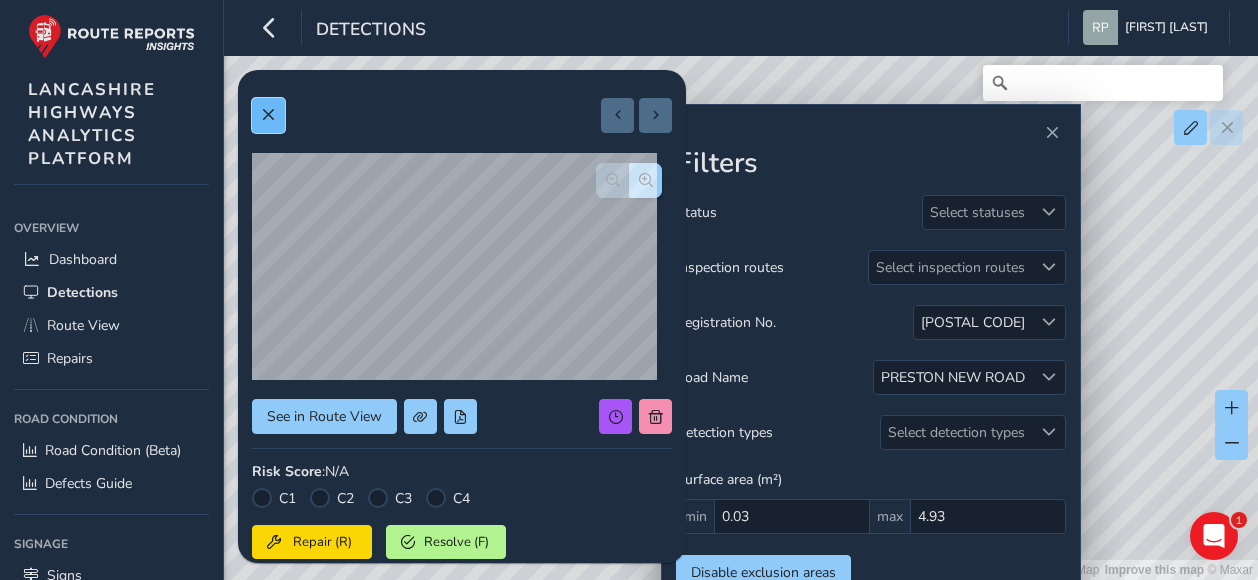 click at bounding box center [268, 115] 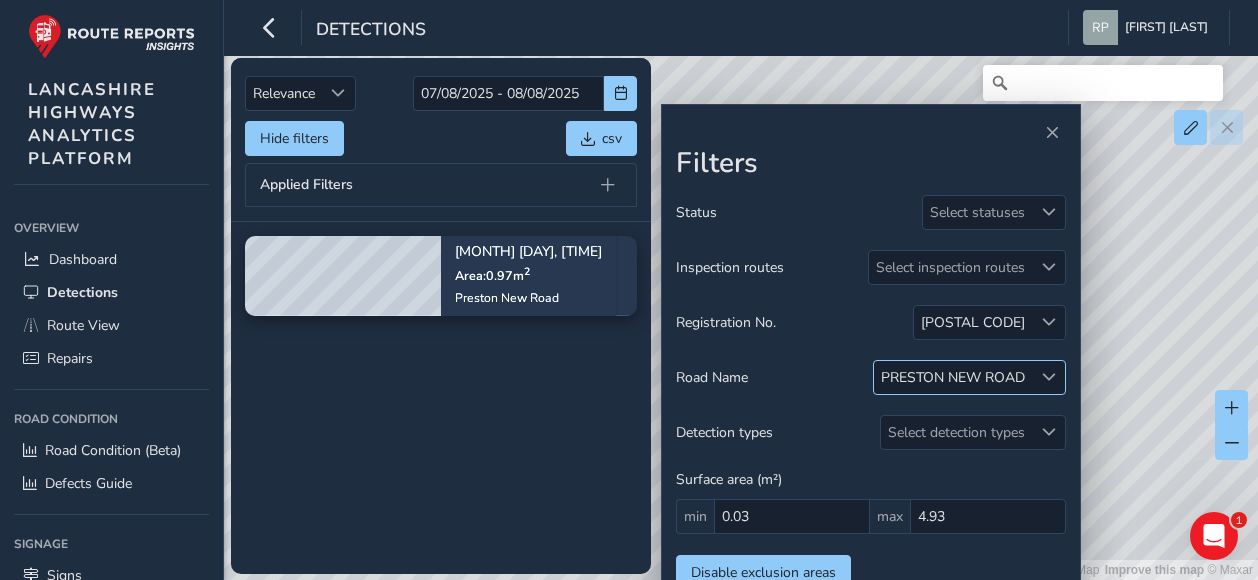 click on "PRESTON NEW ROAD" at bounding box center (953, 377) 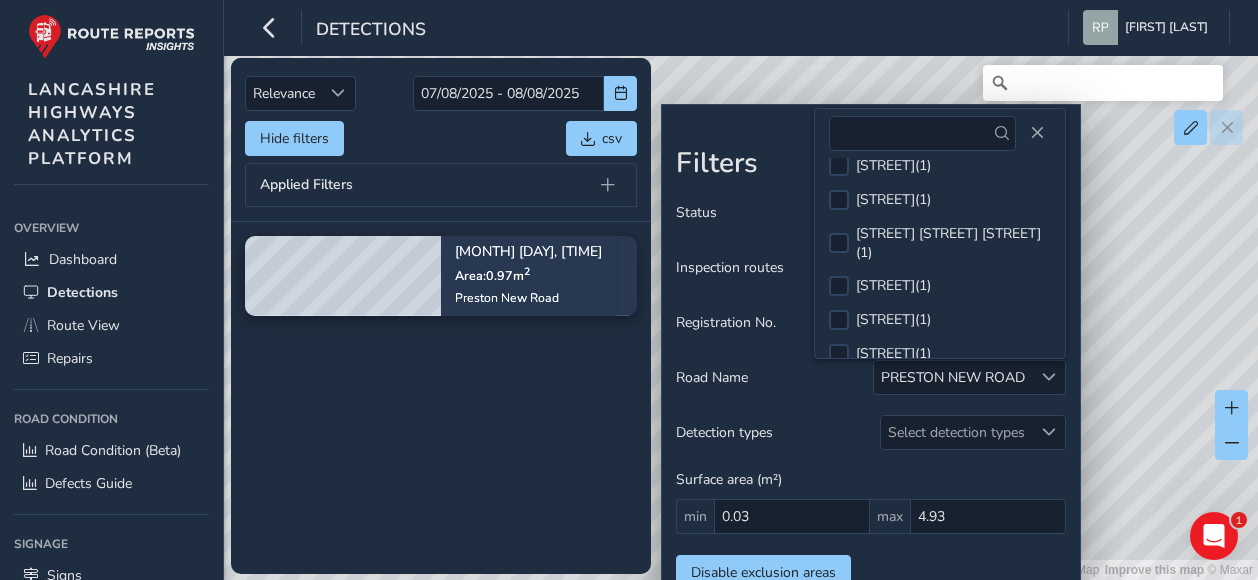 scroll, scrollTop: 682, scrollLeft: 0, axis: vertical 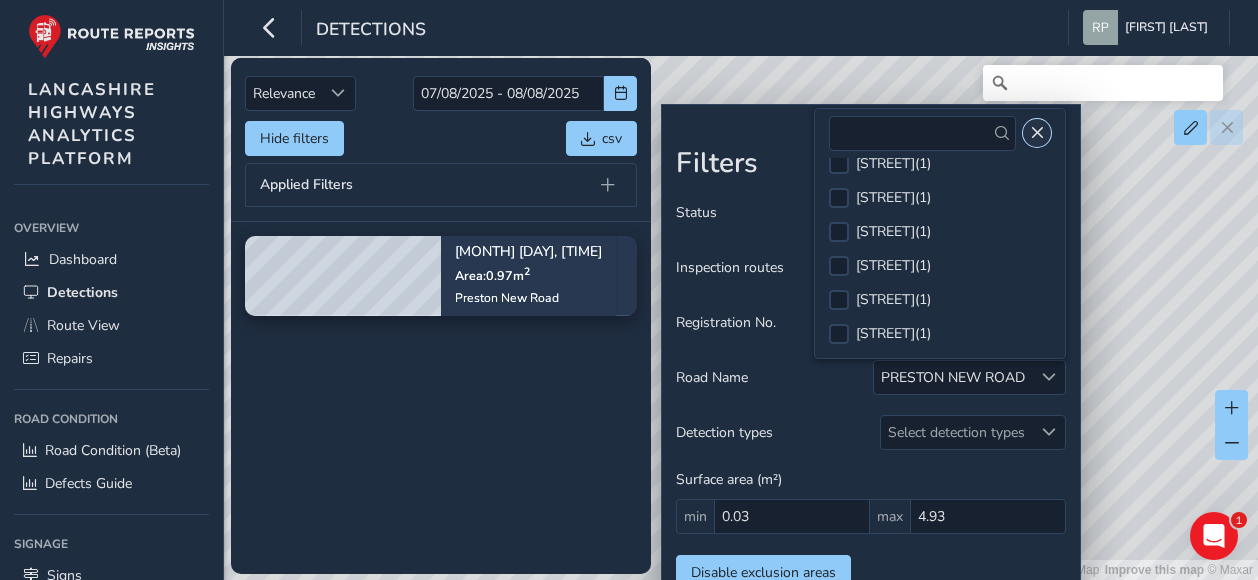 click at bounding box center (1037, 133) 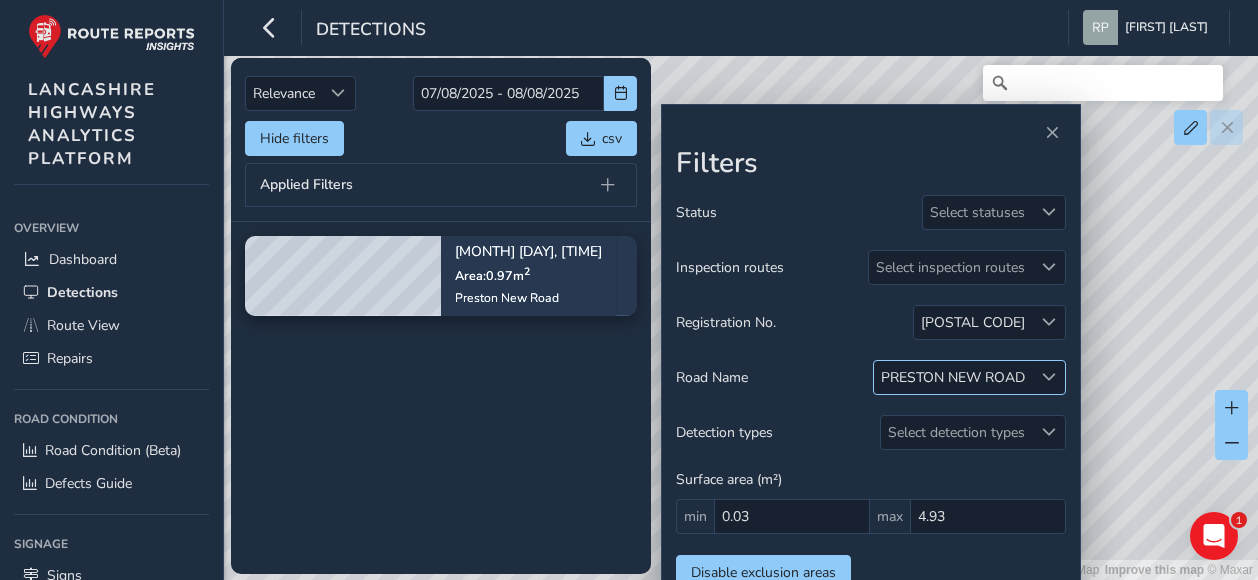 click at bounding box center (1048, 377) 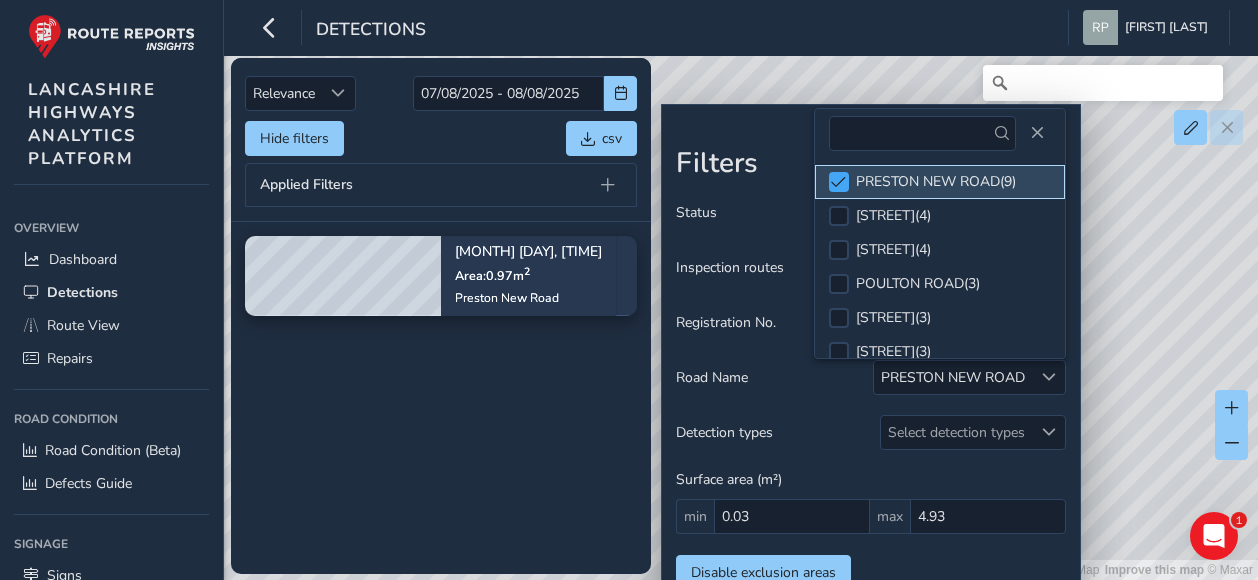 click at bounding box center (838, 182) 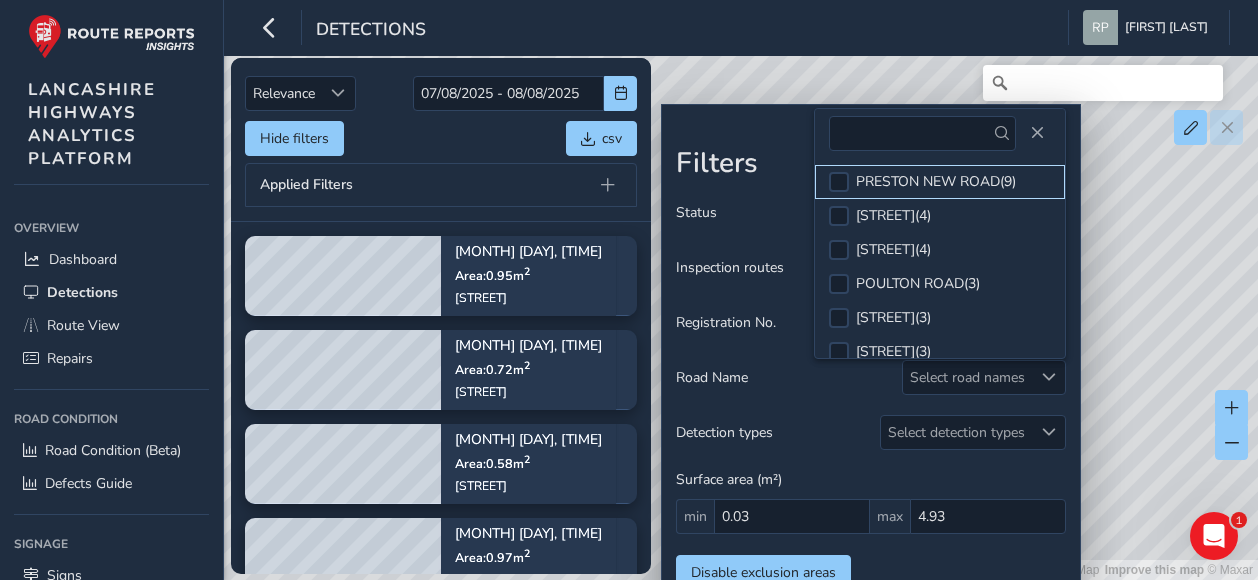 scroll, scrollTop: 0, scrollLeft: 0, axis: both 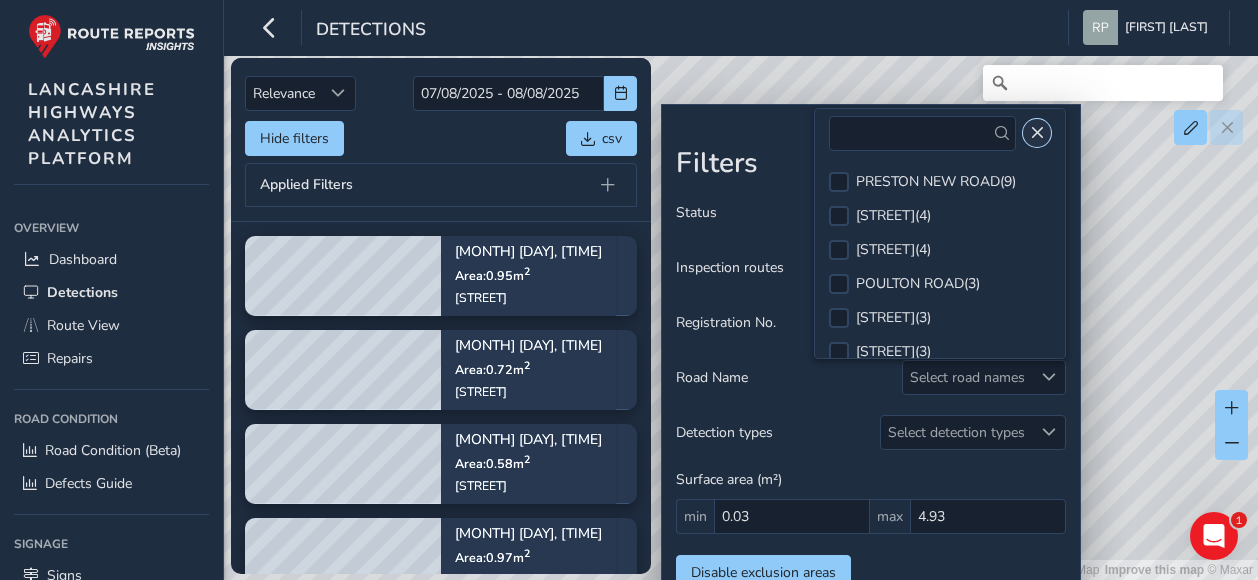 click at bounding box center (1037, 133) 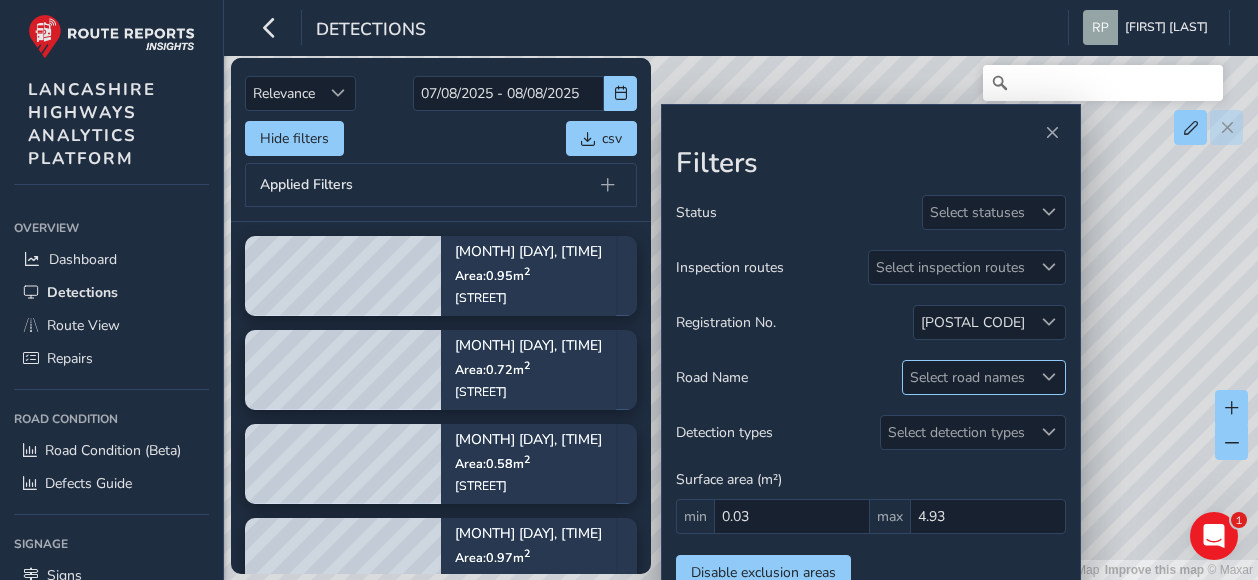click at bounding box center [1049, 377] 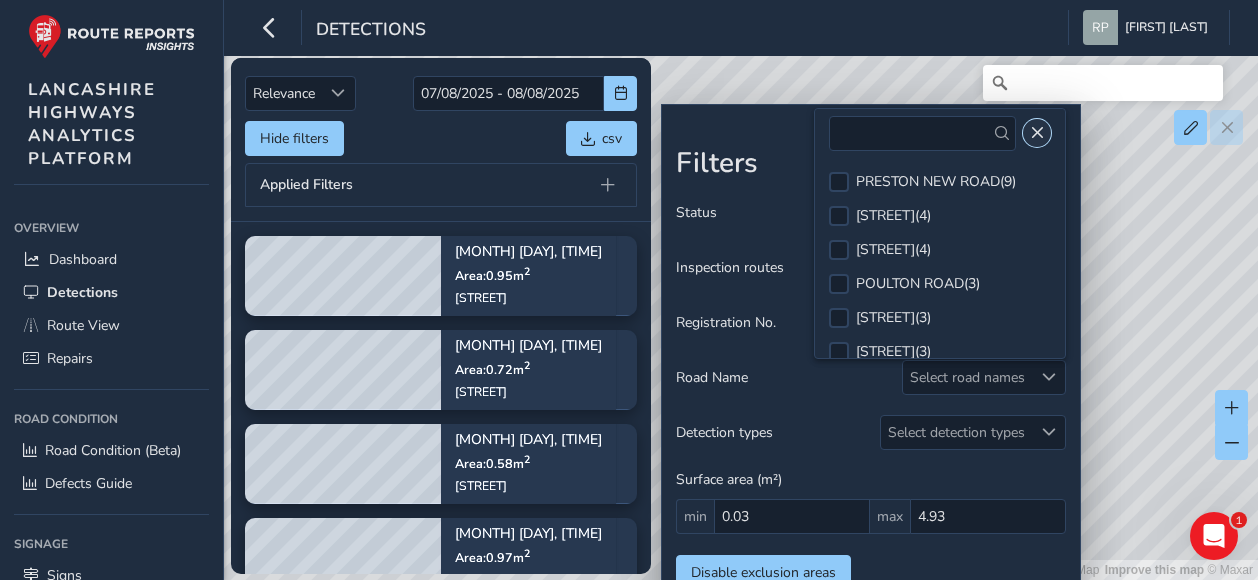 click at bounding box center (1037, 133) 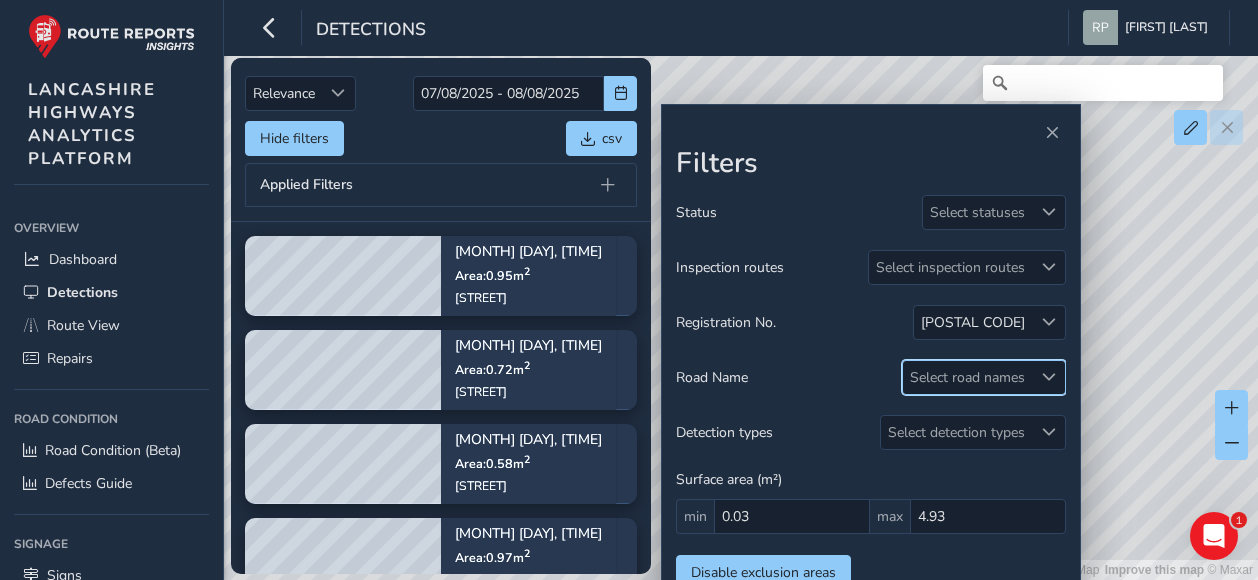 click on "© Mapbox   © OpenStreetMap   Improve this map   © Maxar" at bounding box center [629, 290] 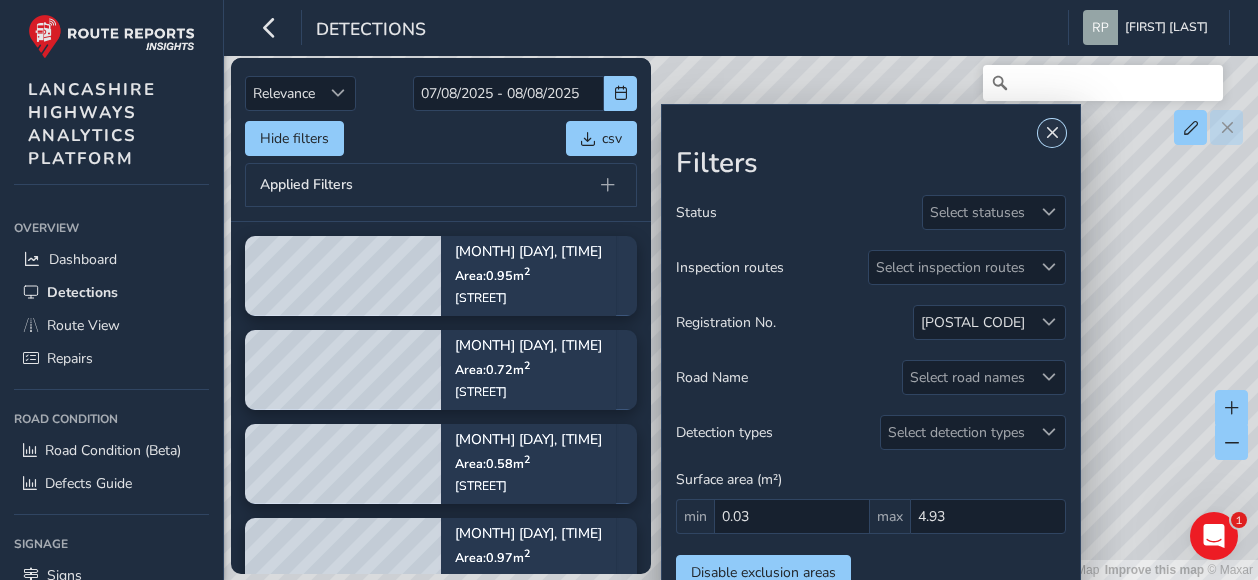 click at bounding box center (1052, 133) 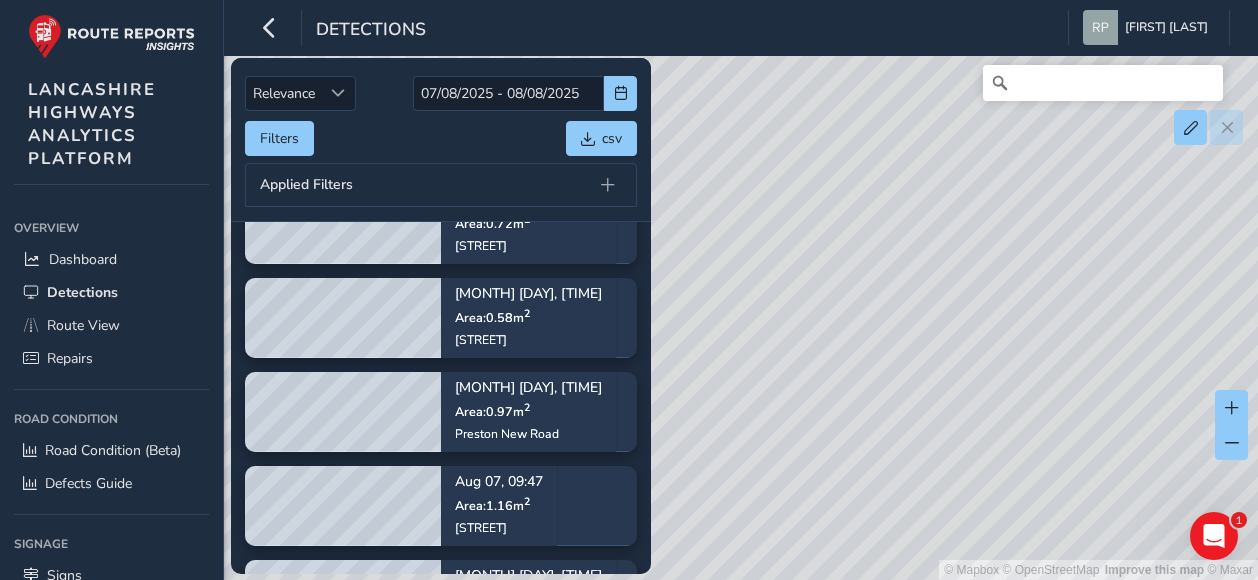 scroll, scrollTop: 0, scrollLeft: 0, axis: both 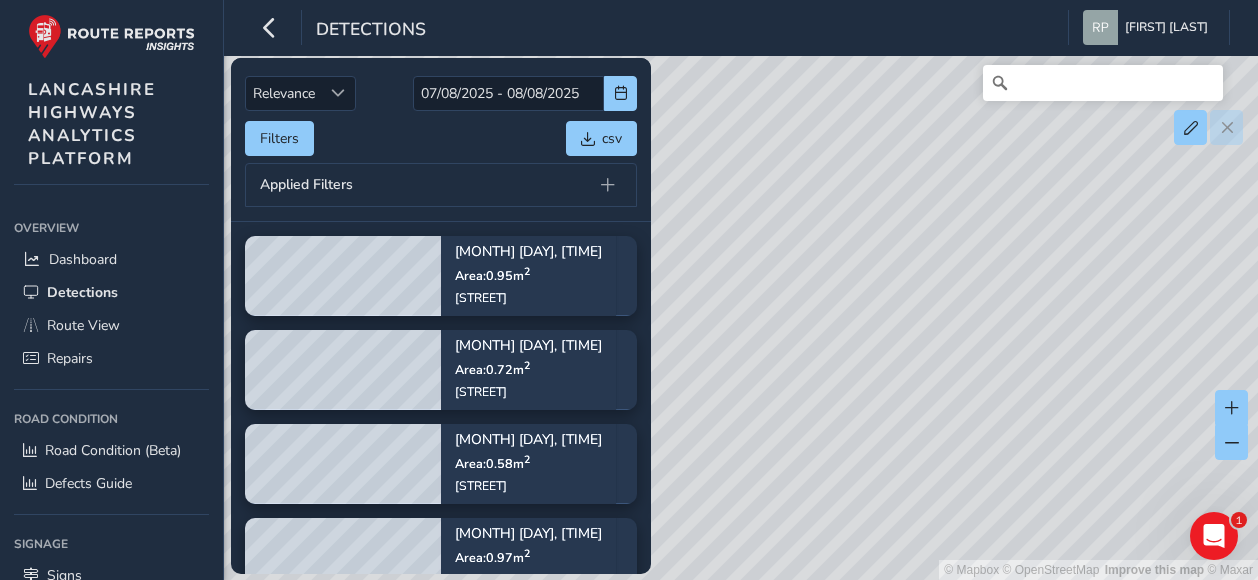 click on "© Mapbox   © OpenStreetMap   Improve this map   © Maxar" at bounding box center (629, 290) 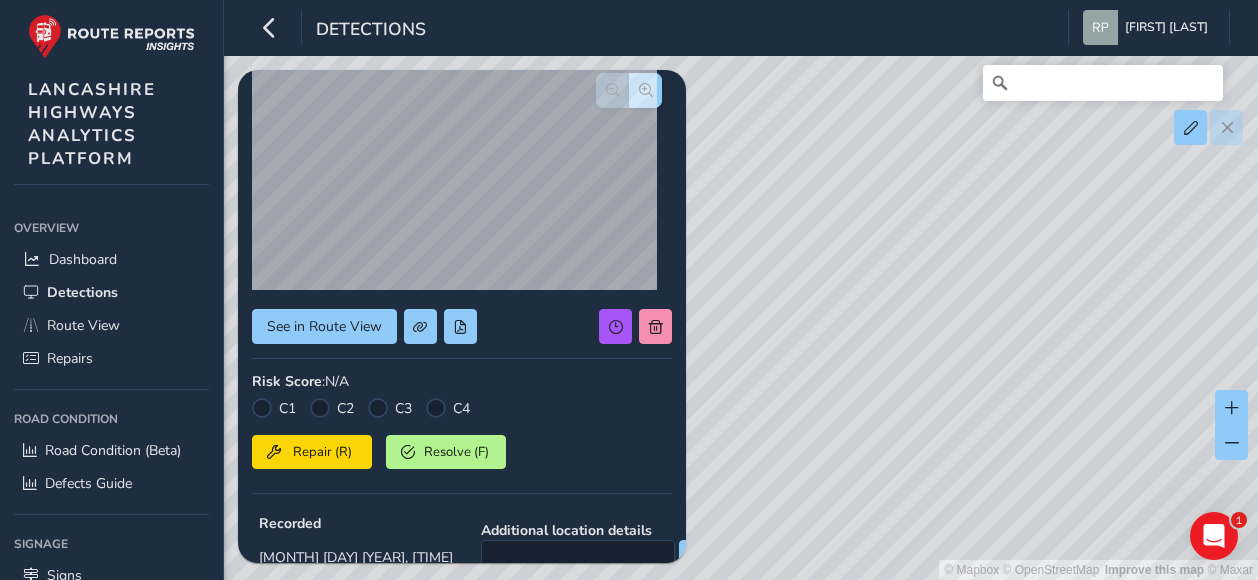 scroll, scrollTop: 0, scrollLeft: 0, axis: both 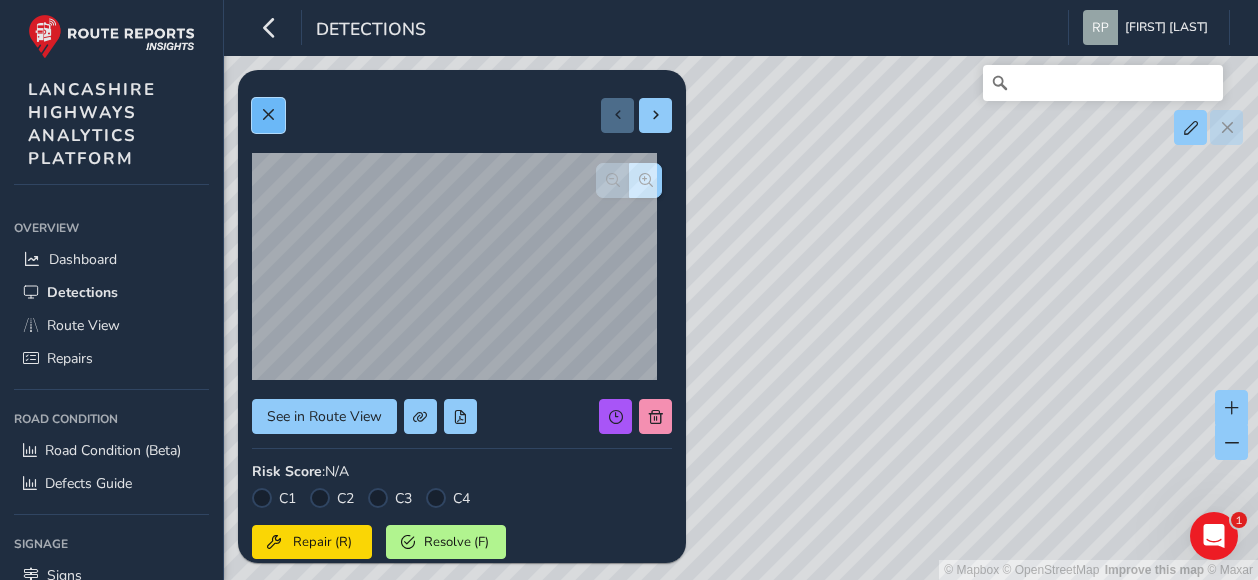 click at bounding box center [268, 115] 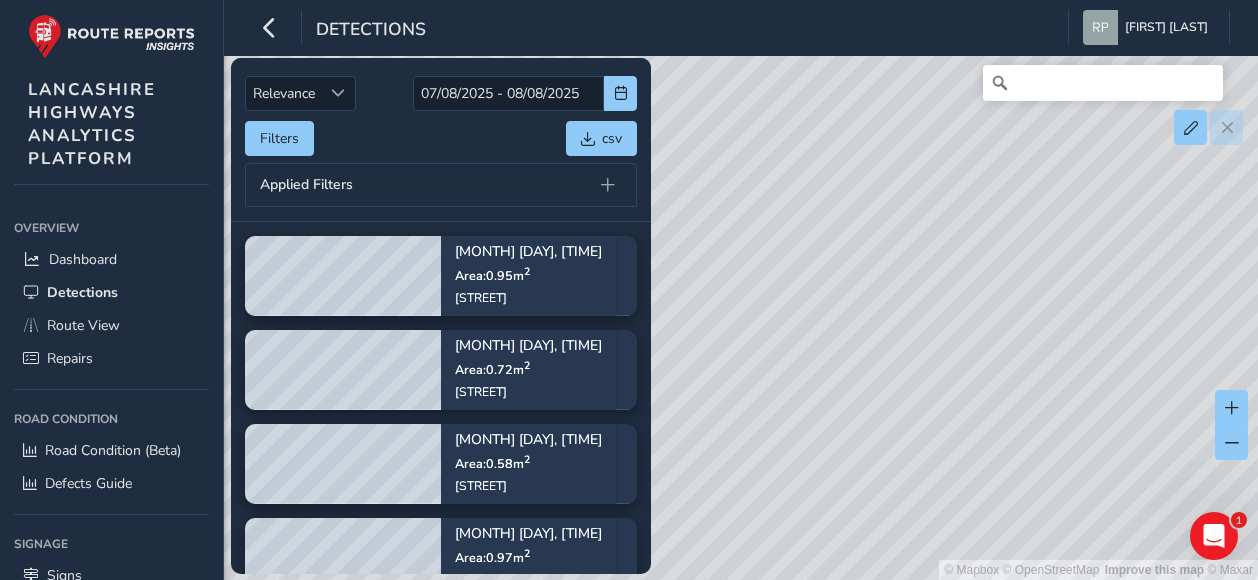 drag, startPoint x: 1110, startPoint y: 305, endPoint x: 740, endPoint y: 425, distance: 388.973 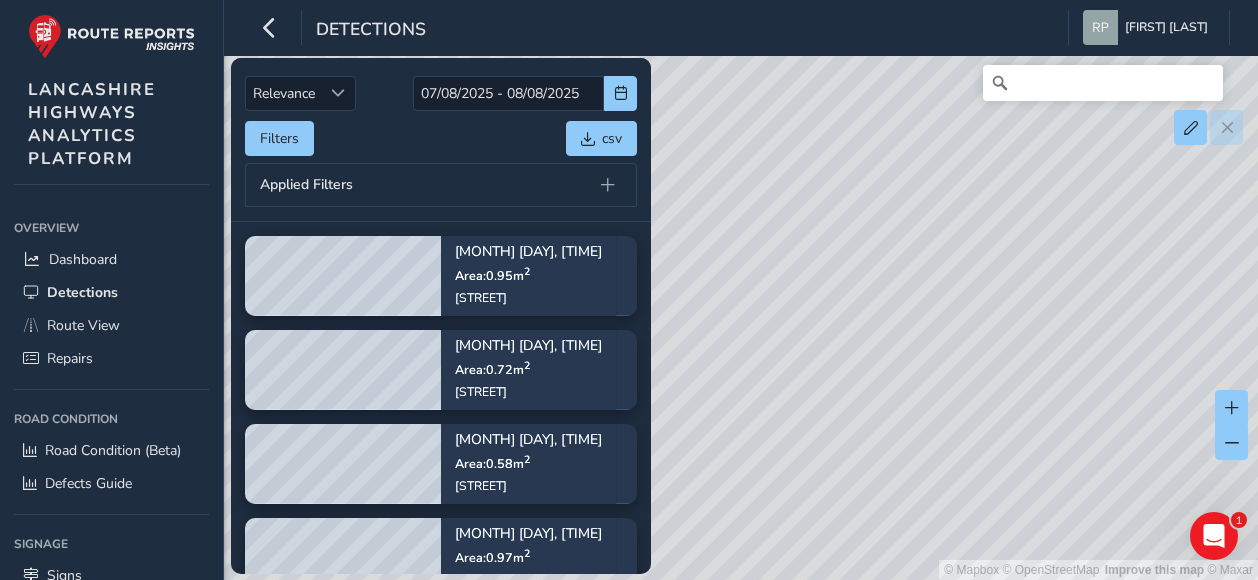 drag, startPoint x: 1176, startPoint y: 111, endPoint x: 1202, endPoint y: 89, distance: 34.058773 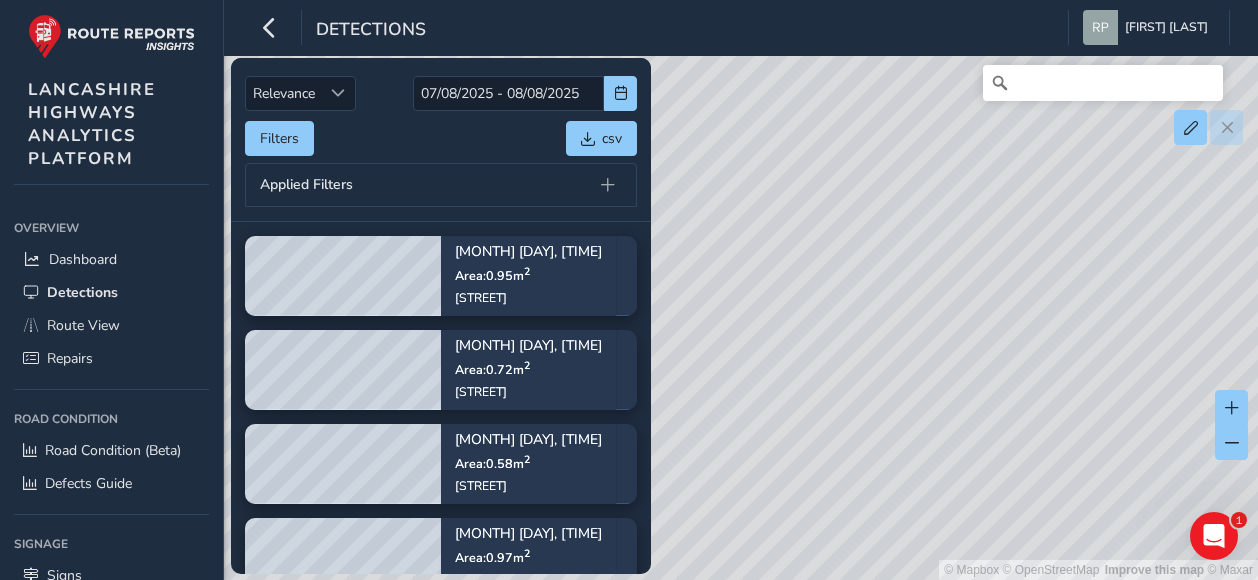 drag, startPoint x: 1064, startPoint y: 253, endPoint x: 895, endPoint y: 377, distance: 209.61154 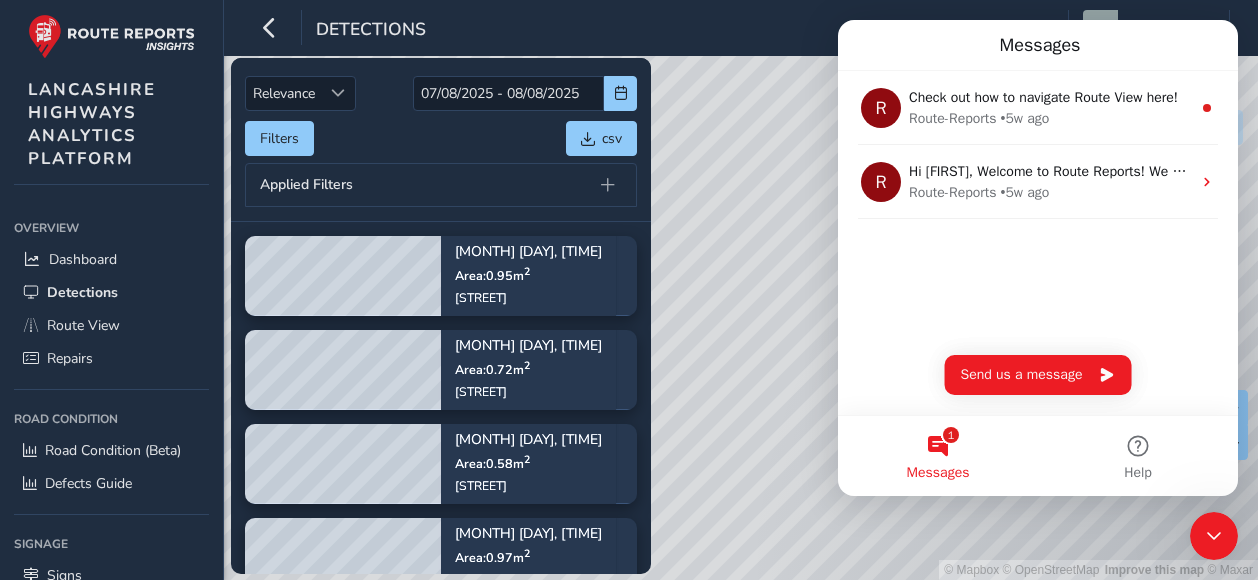 scroll, scrollTop: 0, scrollLeft: 0, axis: both 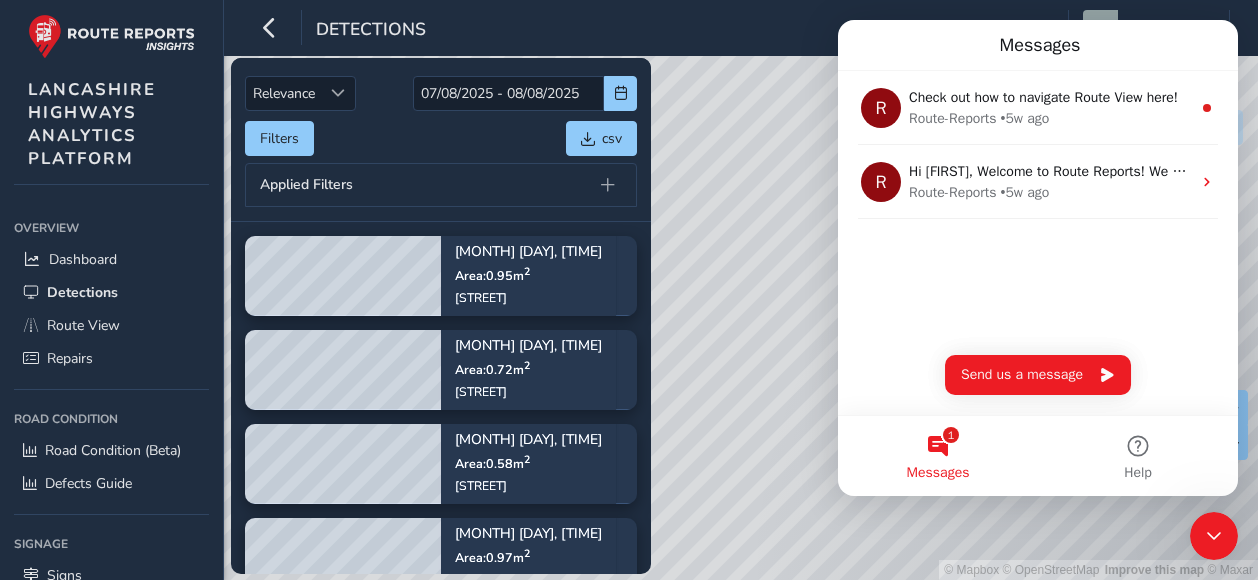 click 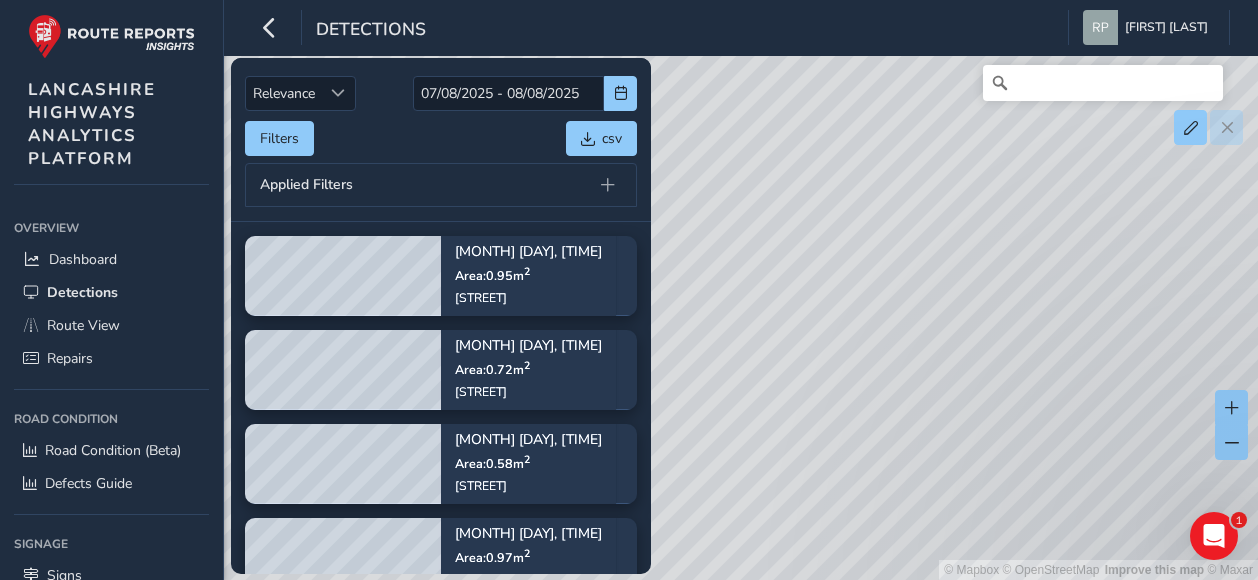 scroll, scrollTop: 0, scrollLeft: 0, axis: both 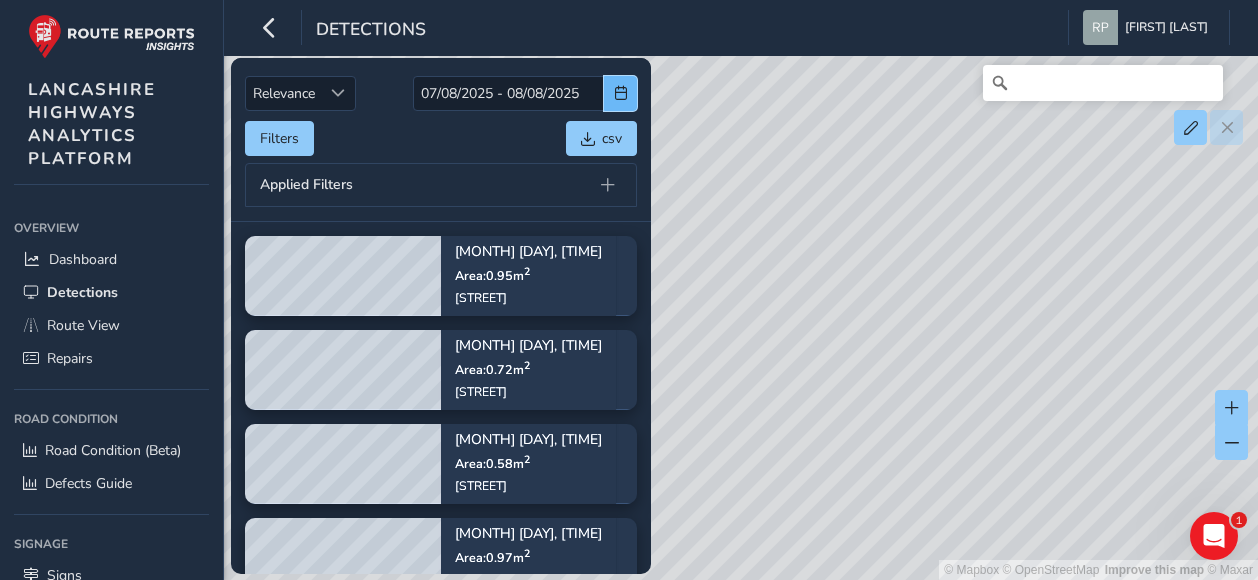 click at bounding box center [620, 93] 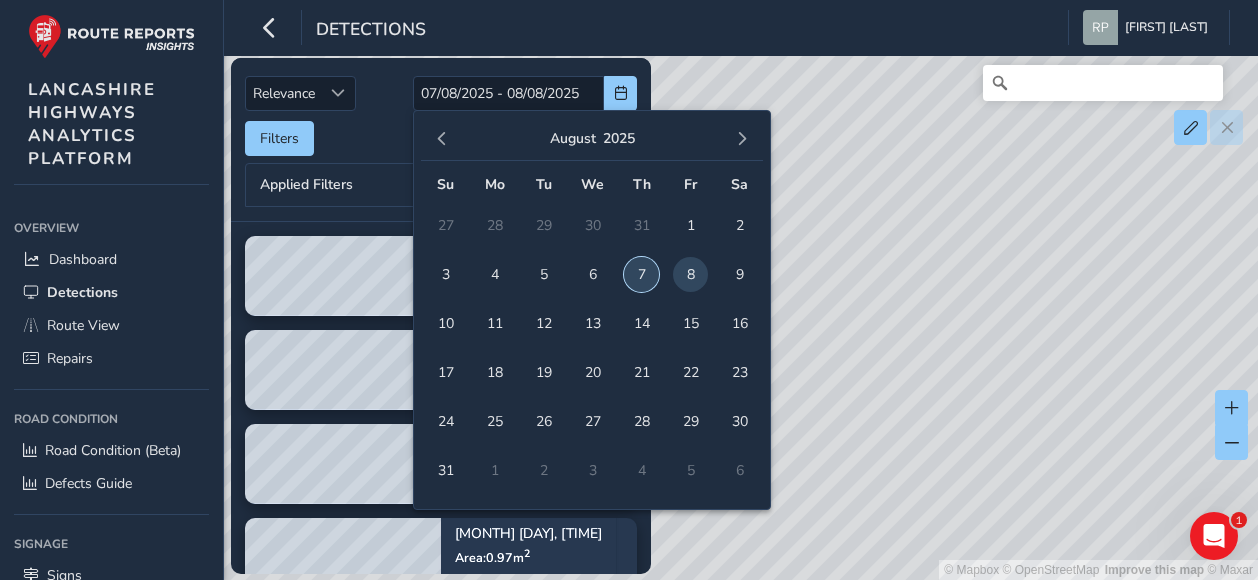 click on "7" at bounding box center [641, 274] 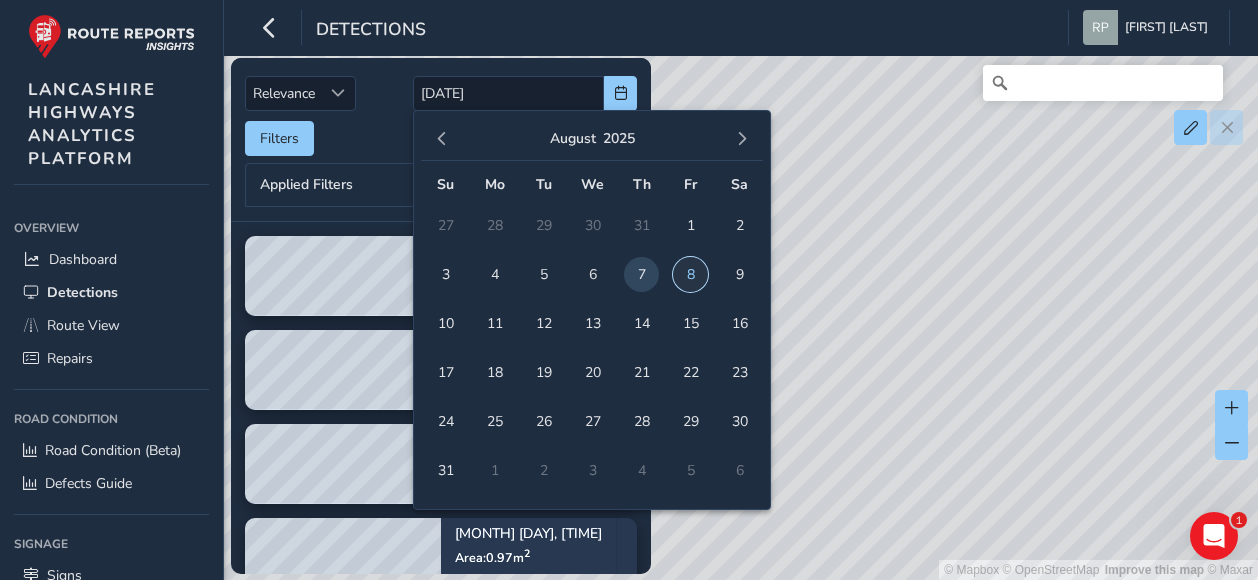 click on "8" at bounding box center [690, 274] 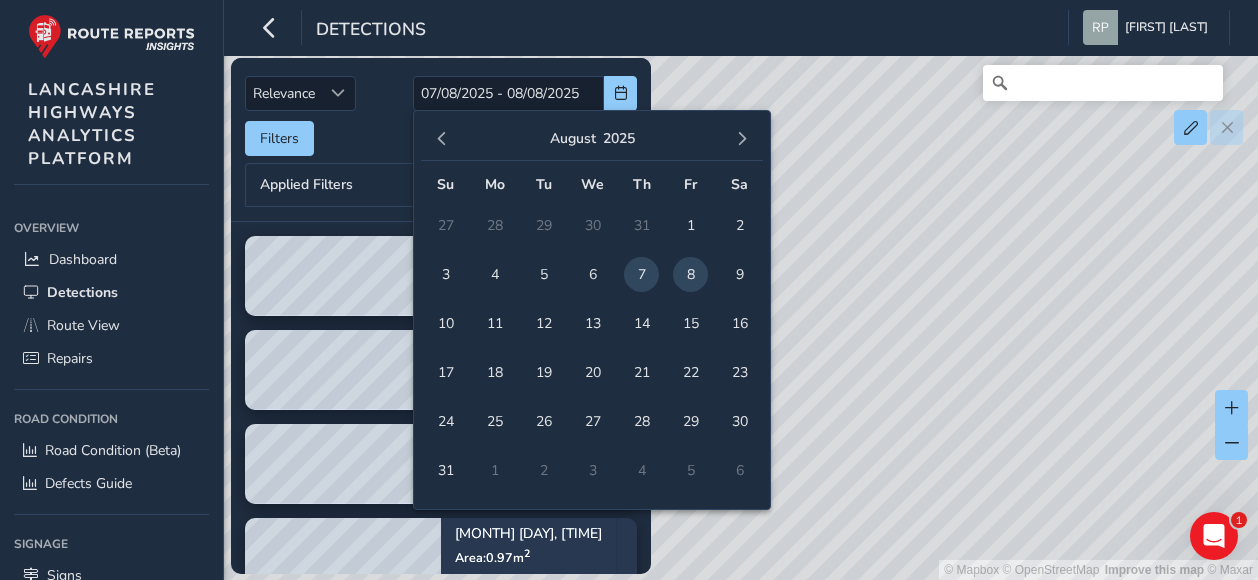 click on "Filters csv" at bounding box center [441, 138] 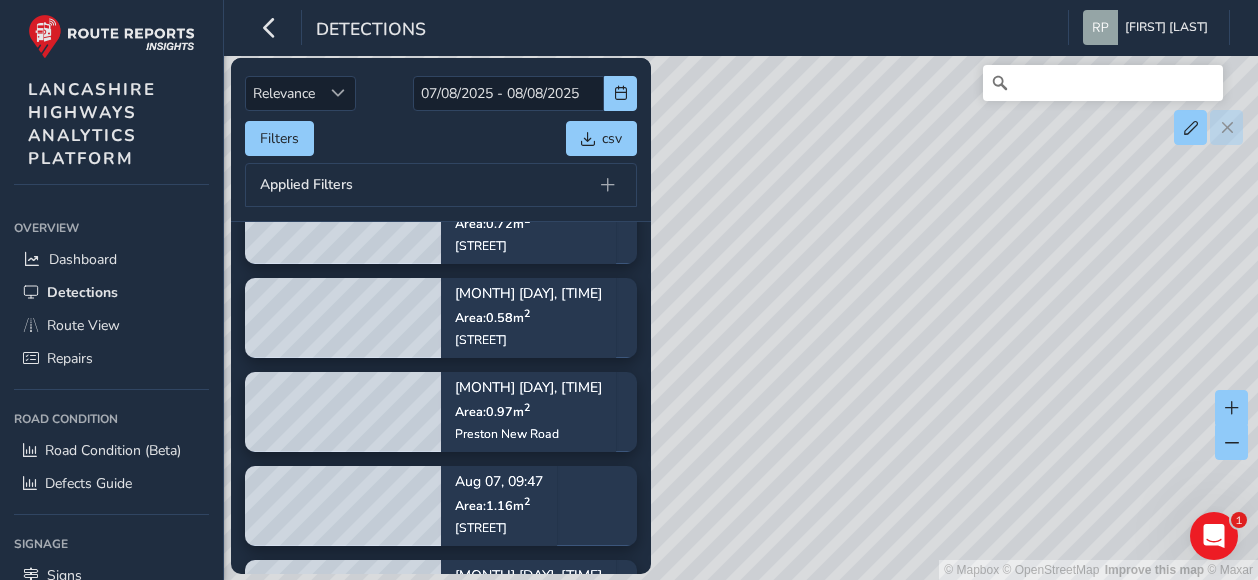 scroll, scrollTop: 0, scrollLeft: 0, axis: both 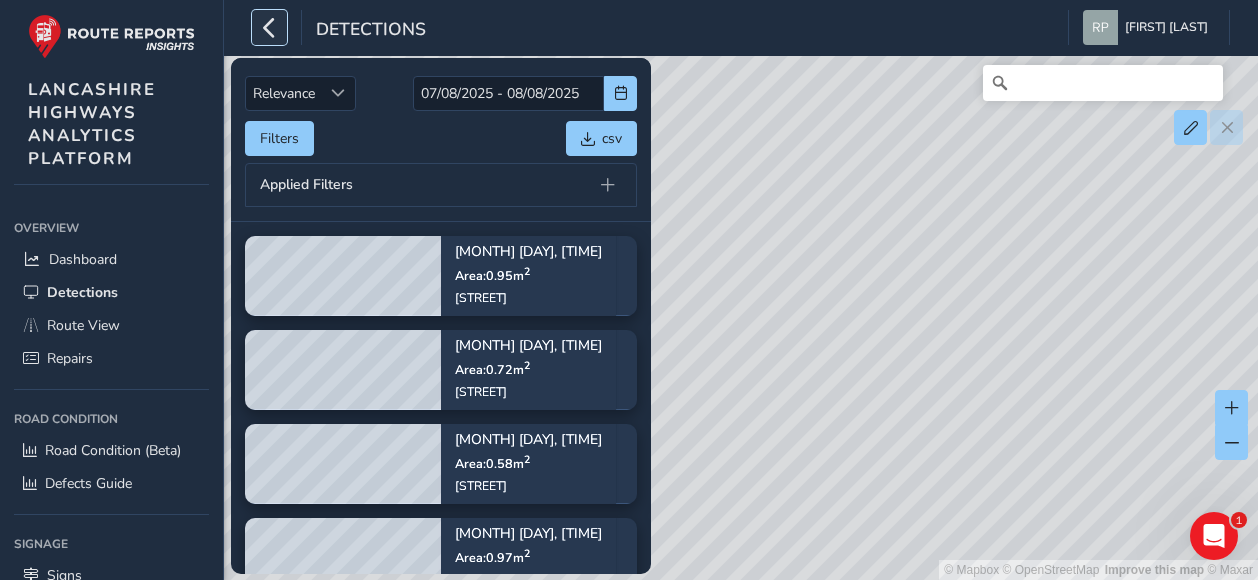 click at bounding box center (269, 27) 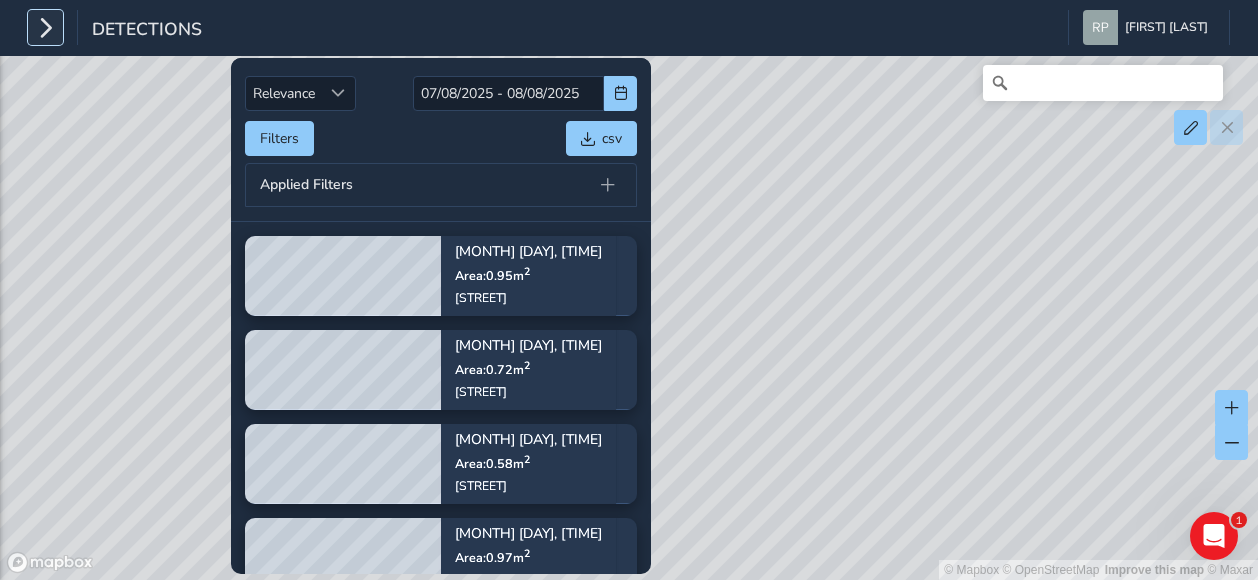 click at bounding box center (45, 27) 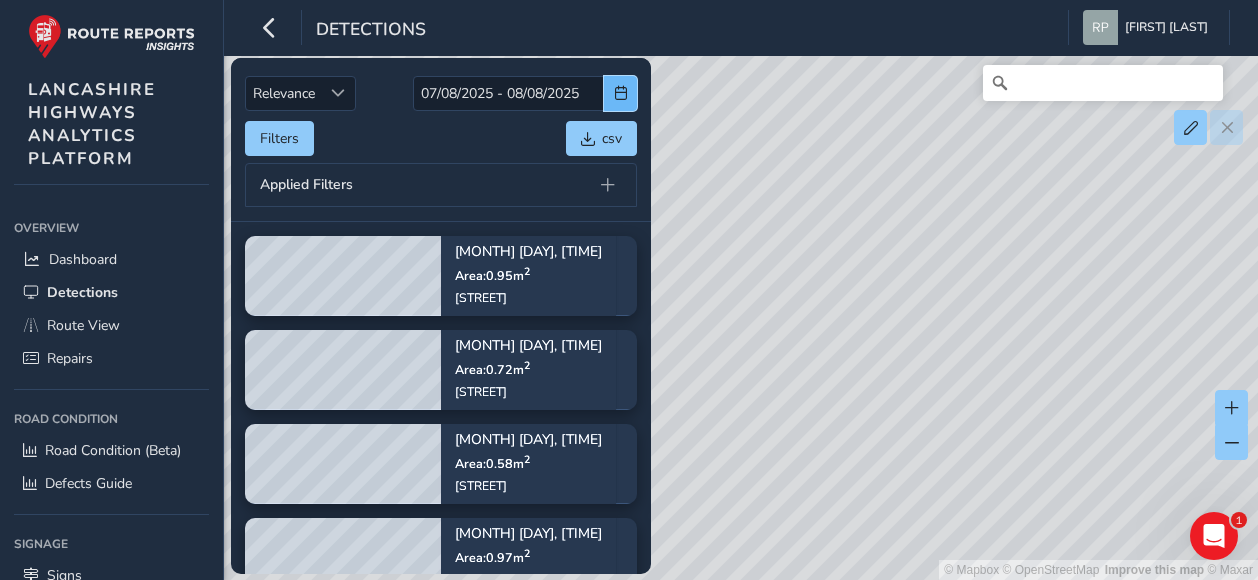 click at bounding box center (621, 93) 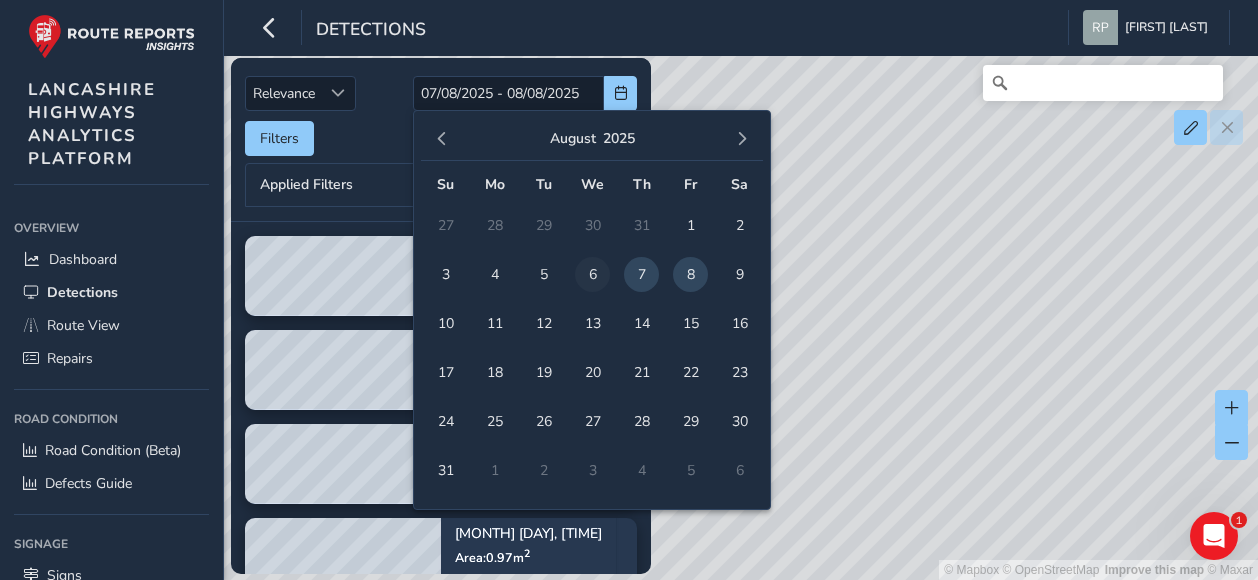click on "6" at bounding box center [592, 274] 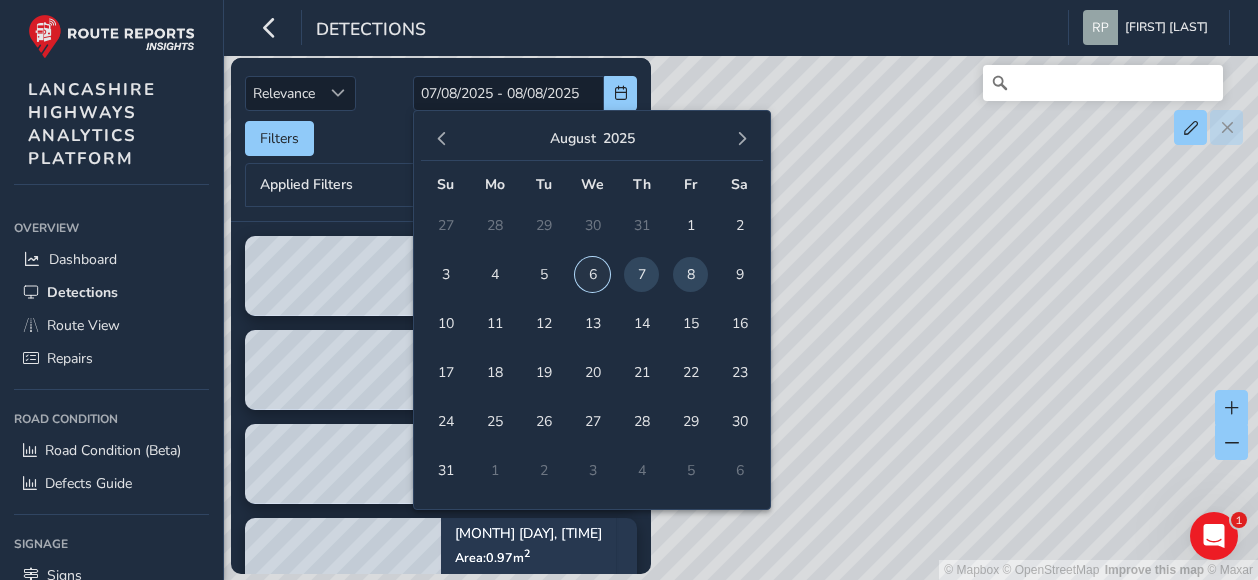 type on "[DATE]" 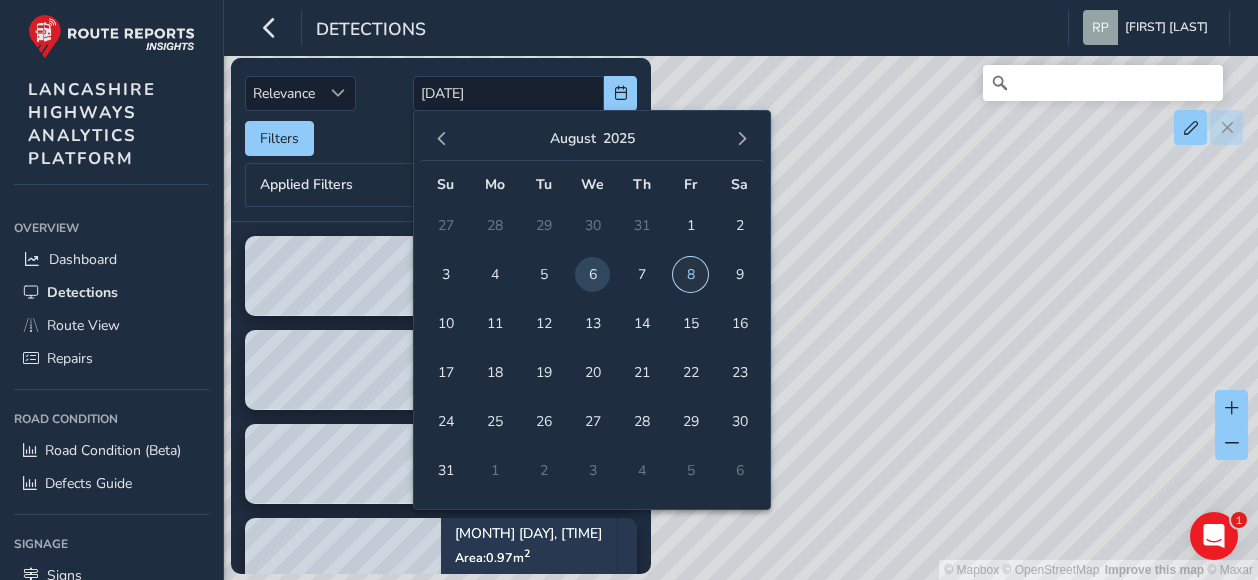 click on "8" at bounding box center (690, 274) 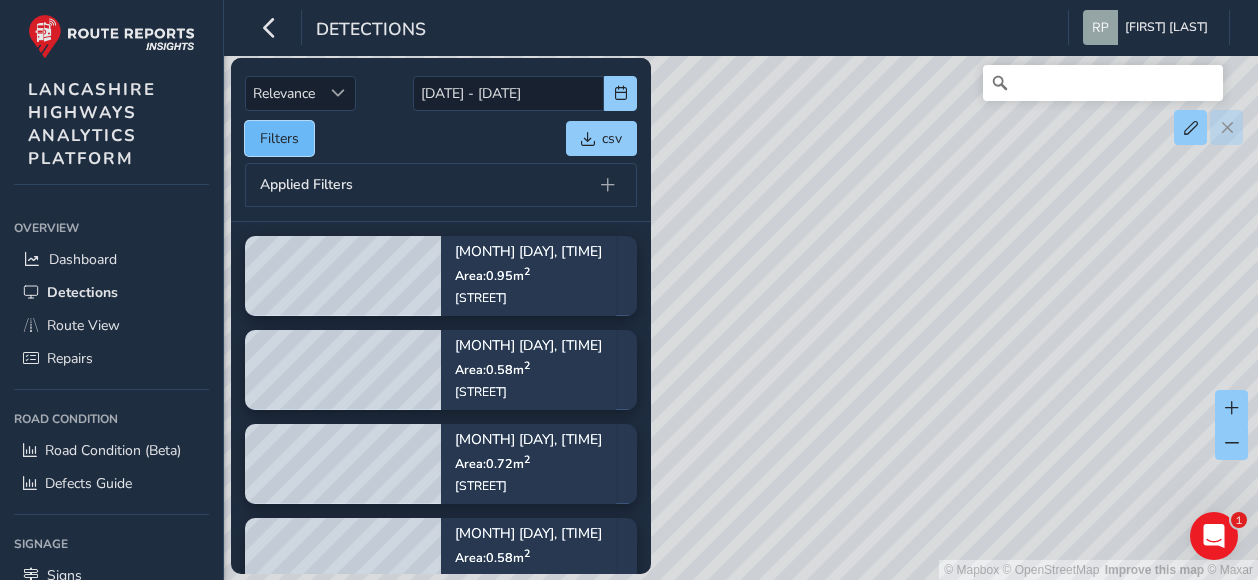click on "Filters" at bounding box center [279, 138] 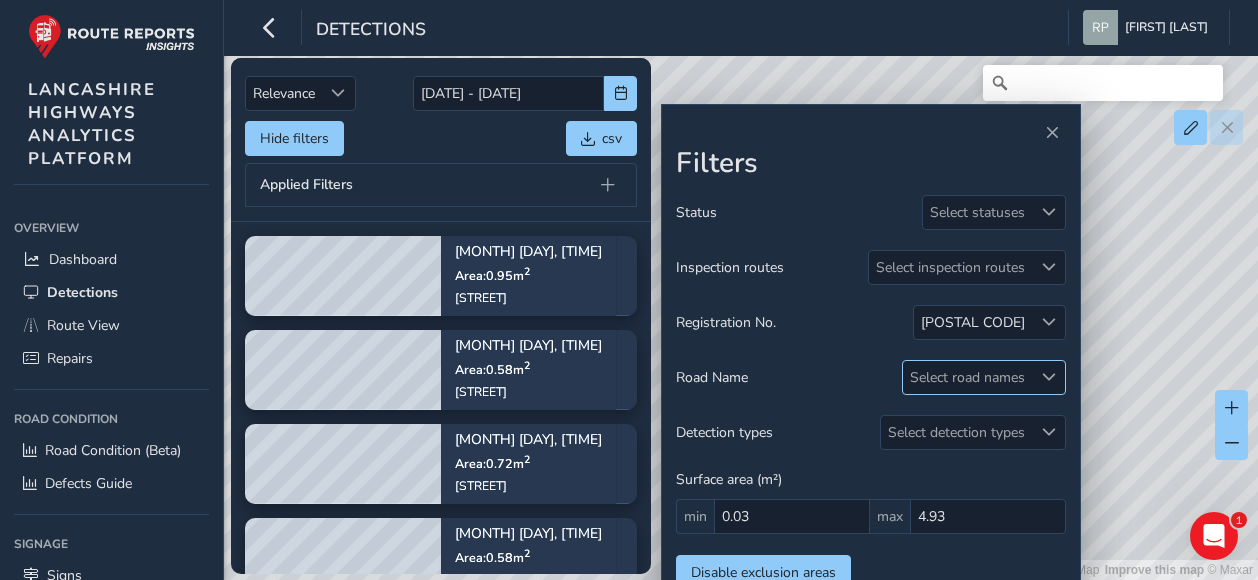 click at bounding box center [1048, 377] 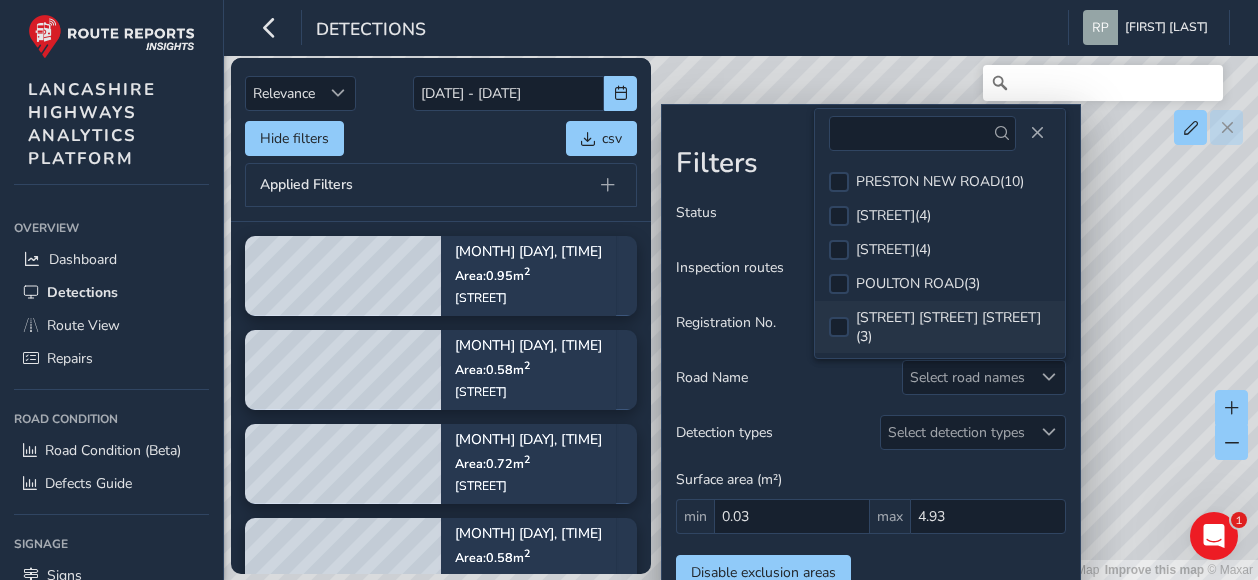 scroll, scrollTop: 100, scrollLeft: 0, axis: vertical 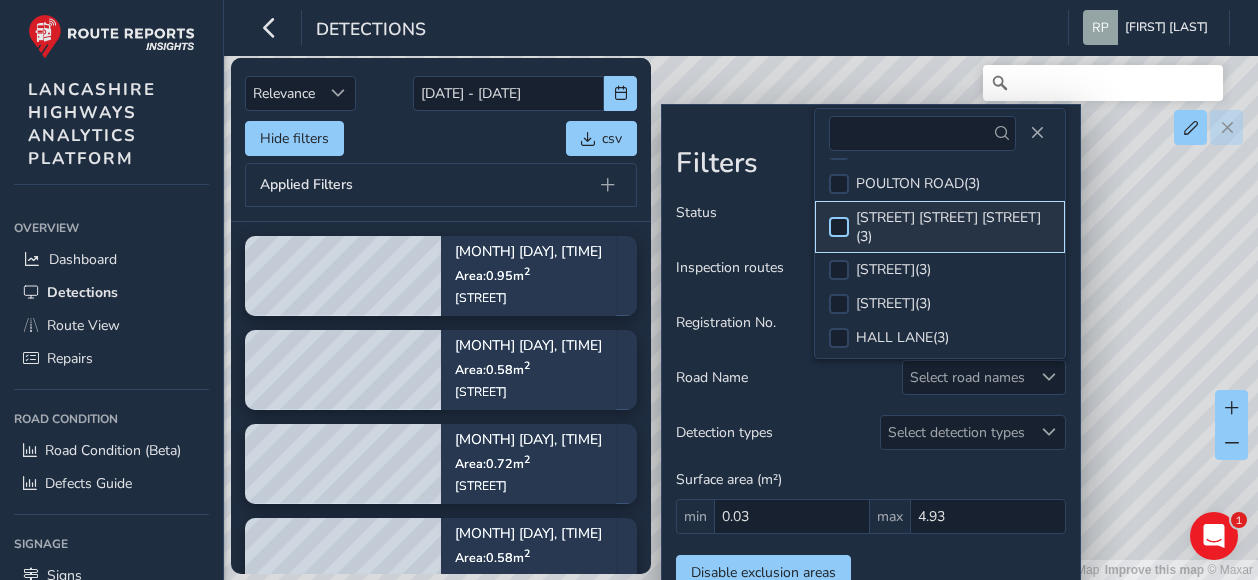 click at bounding box center (839, 227) 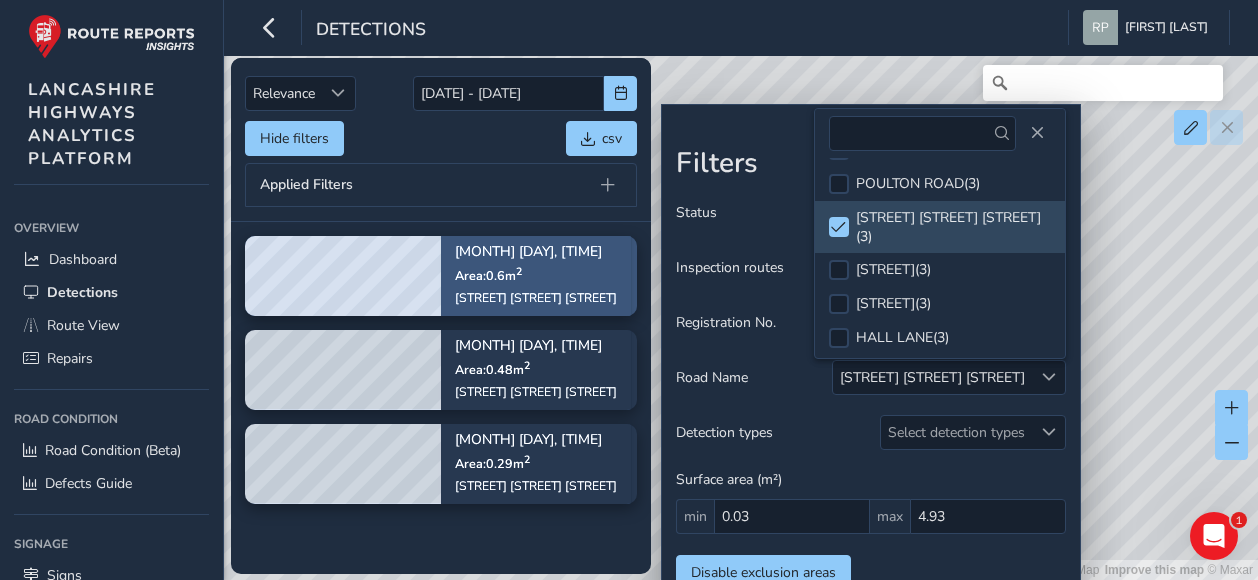 click on "Area:  0.6 m 2" at bounding box center [488, 275] 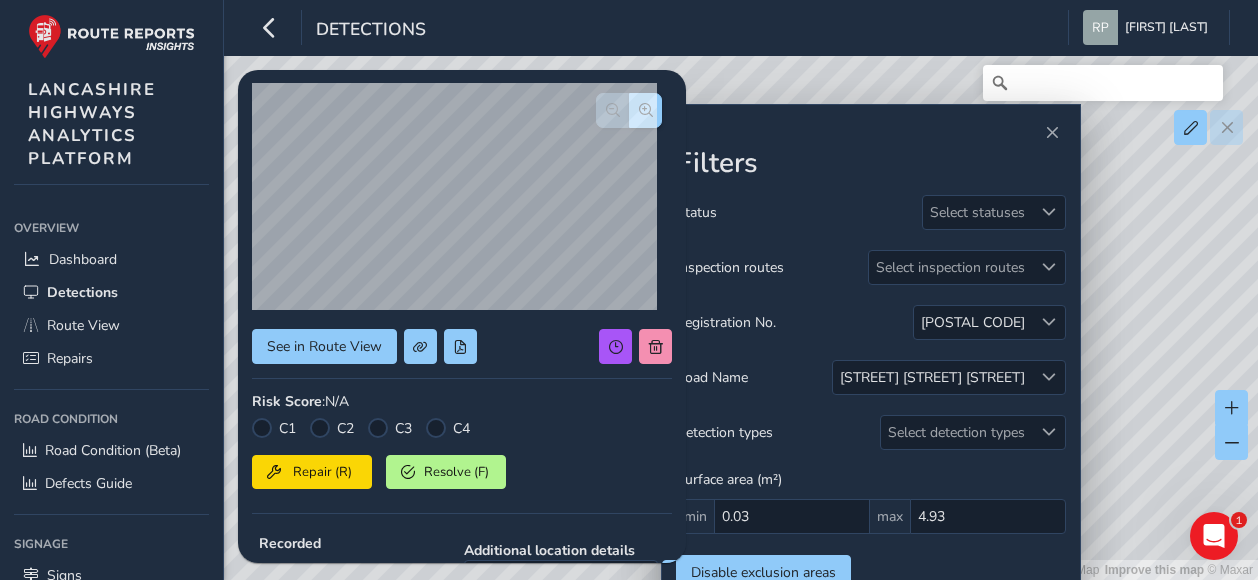 scroll, scrollTop: 0, scrollLeft: 0, axis: both 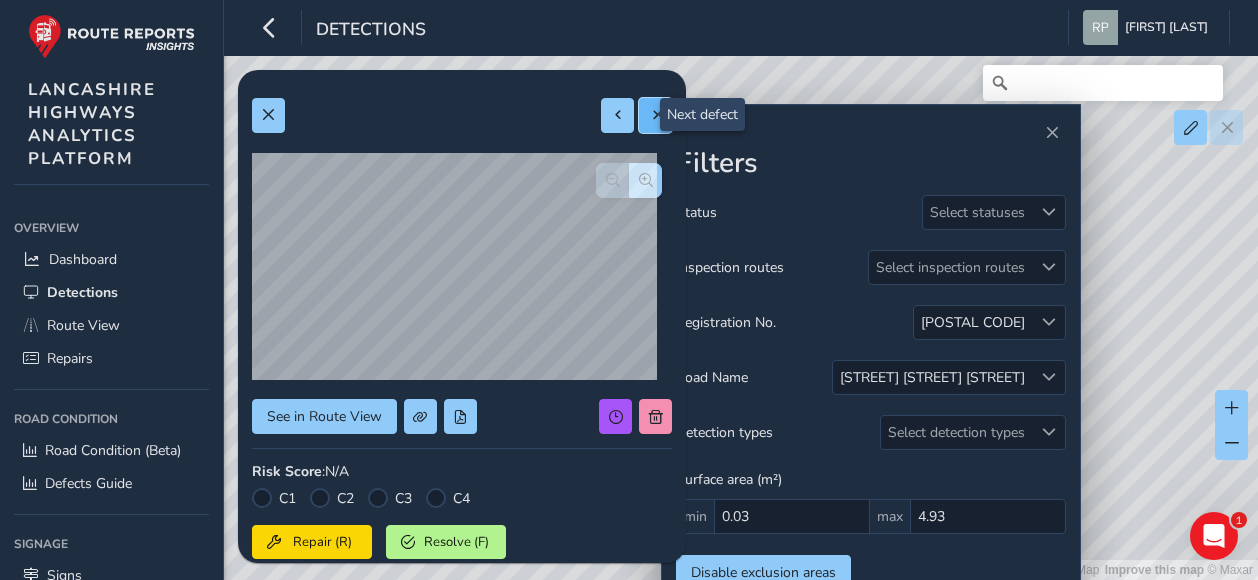 click at bounding box center (655, 115) 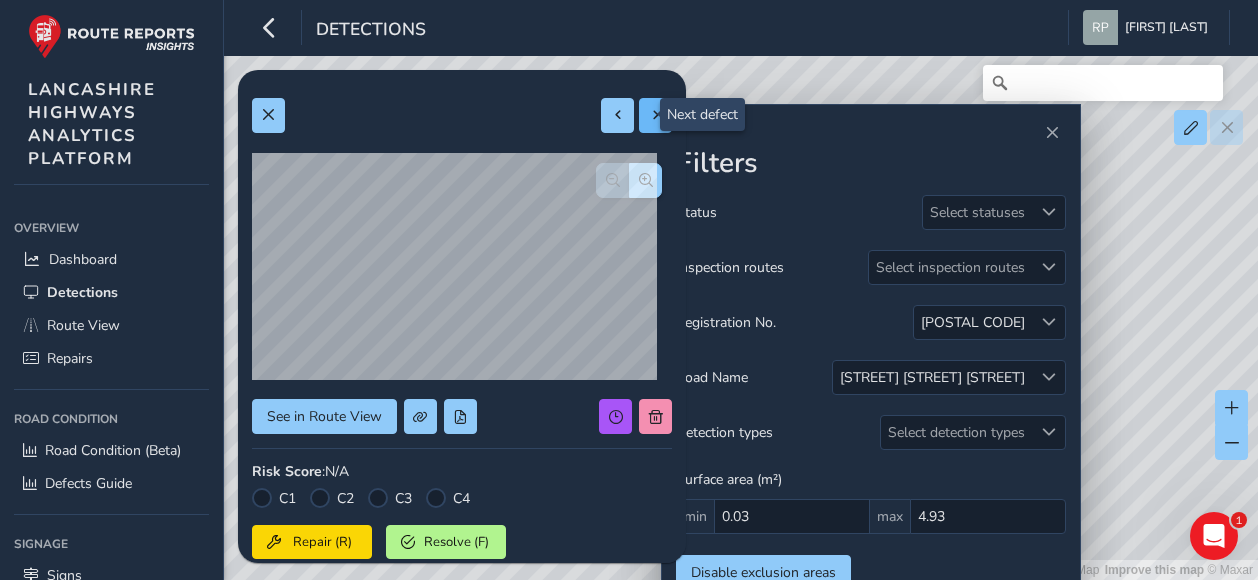 type on "310" 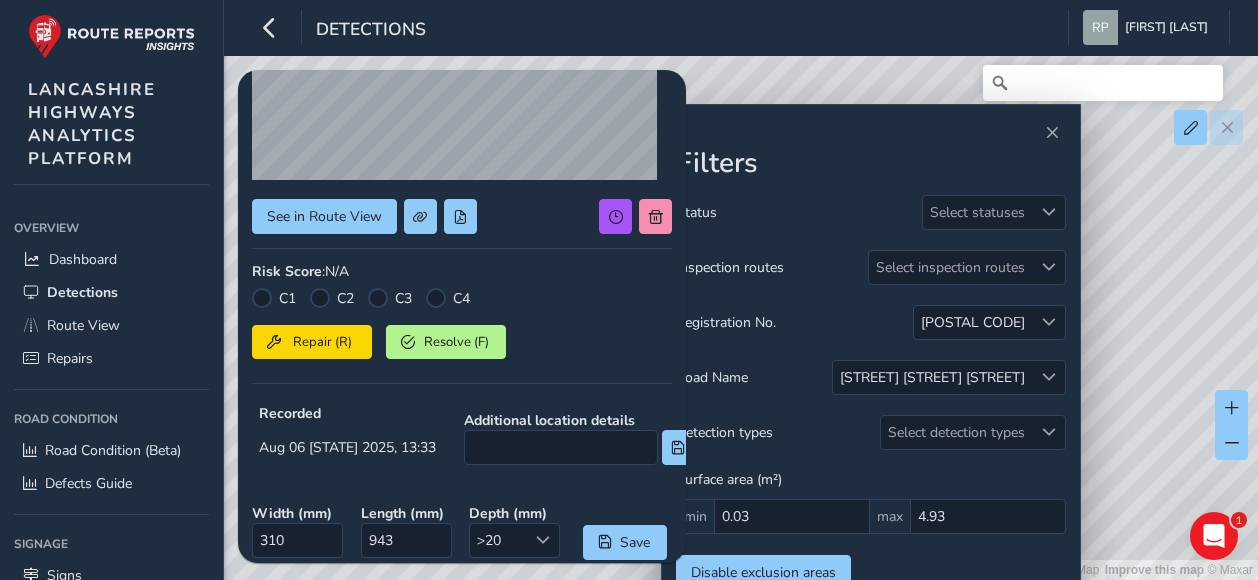 scroll, scrollTop: 0, scrollLeft: 0, axis: both 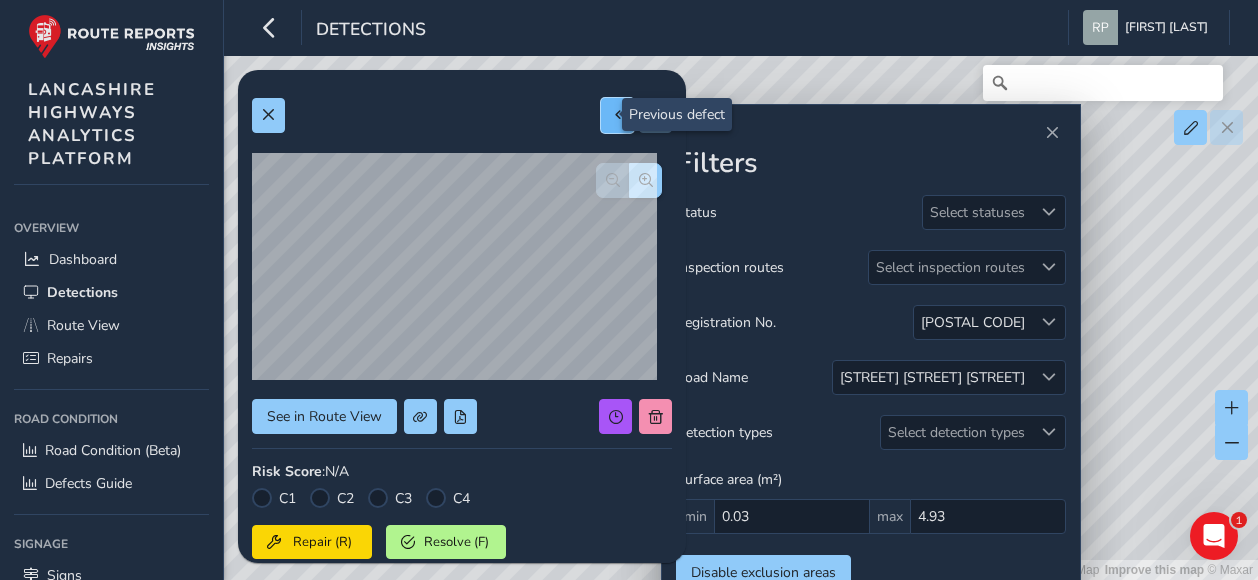 click at bounding box center (618, 115) 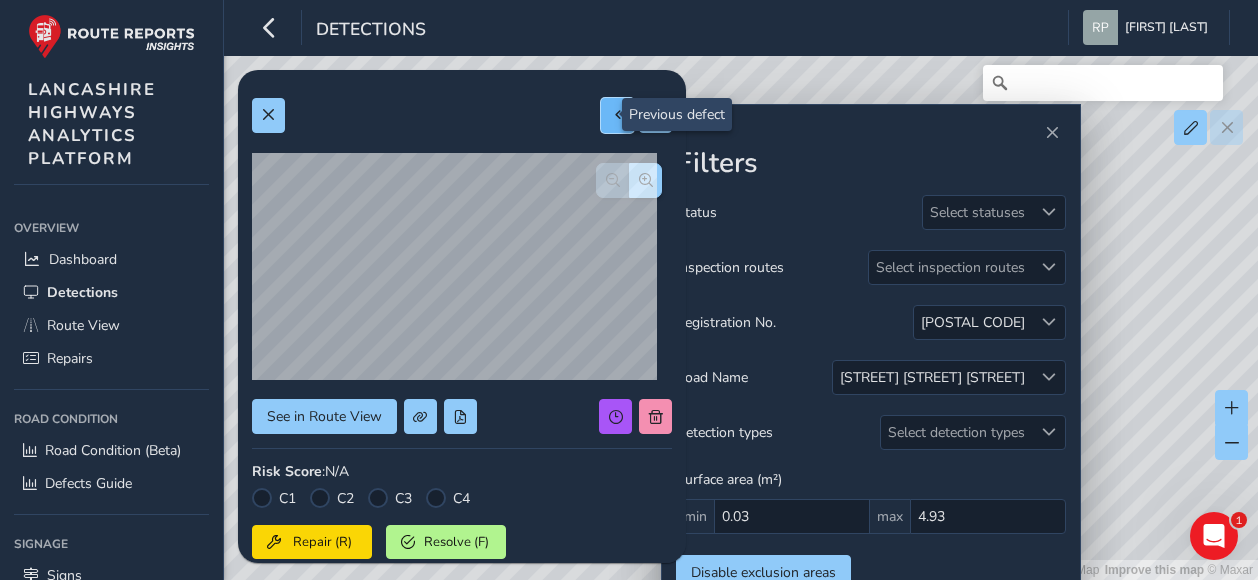 click at bounding box center (618, 115) 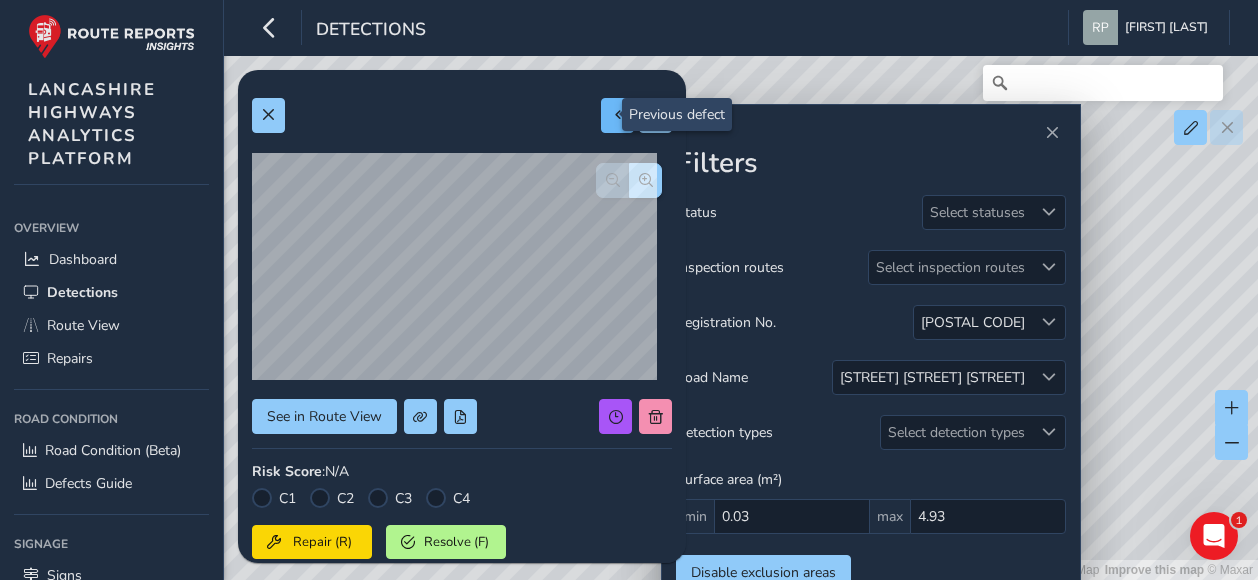 type on "498" 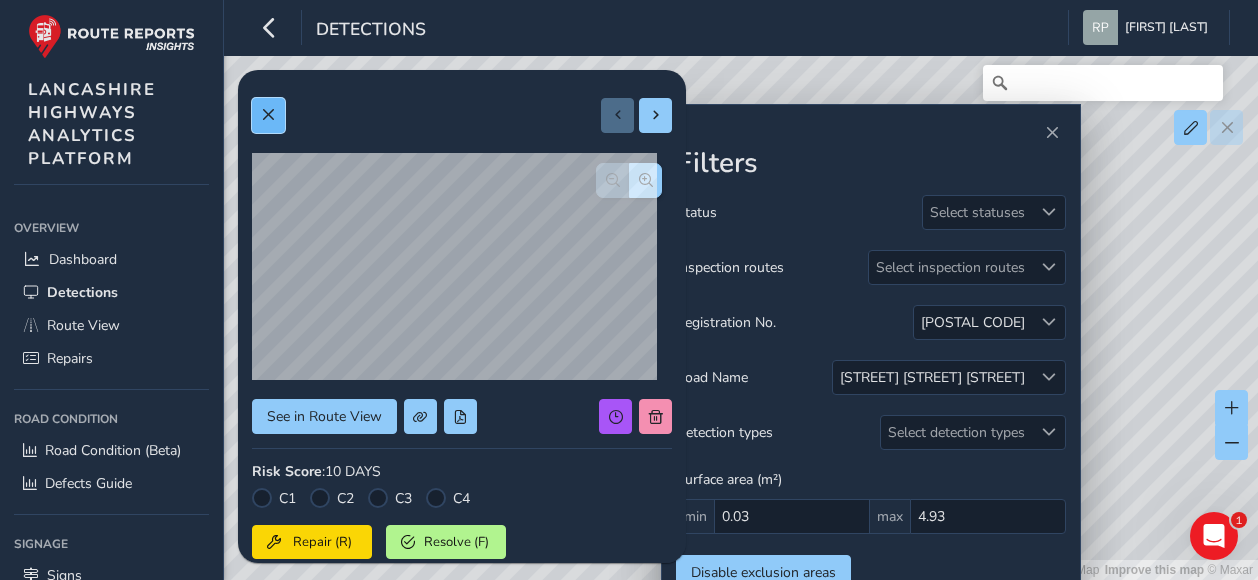click at bounding box center (268, 115) 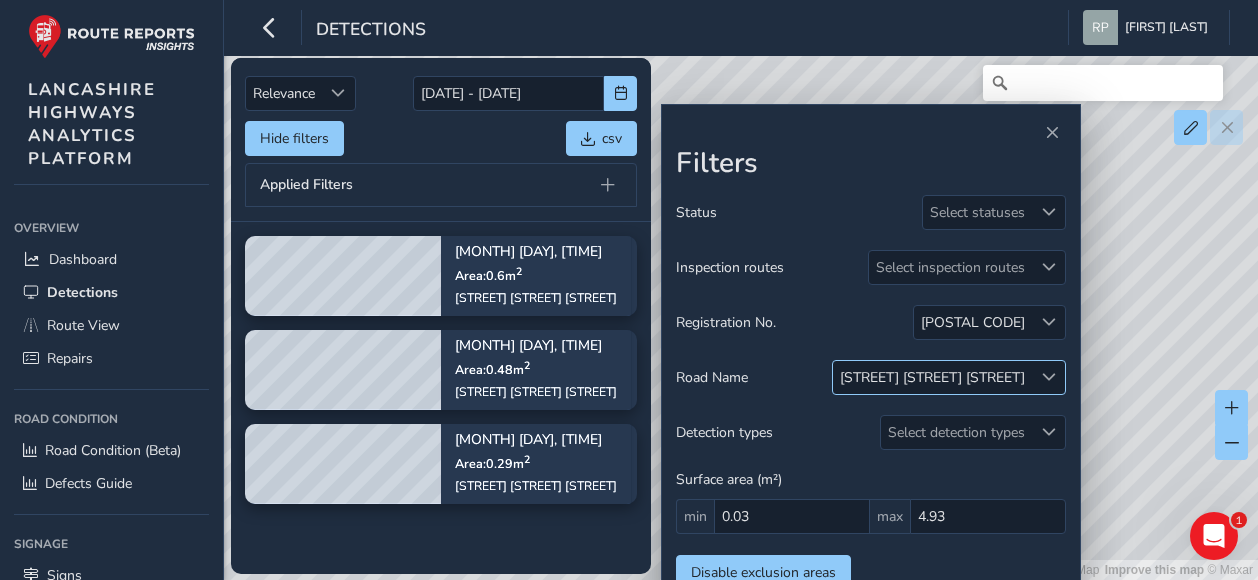 click at bounding box center (1049, 377) 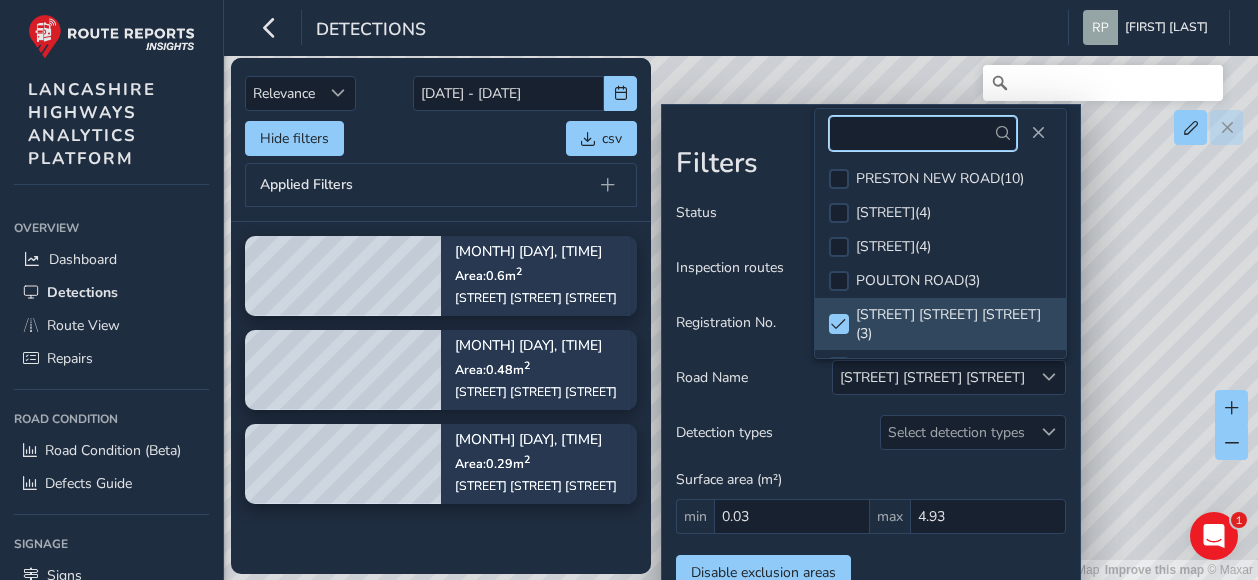 scroll, scrollTop: 0, scrollLeft: 0, axis: both 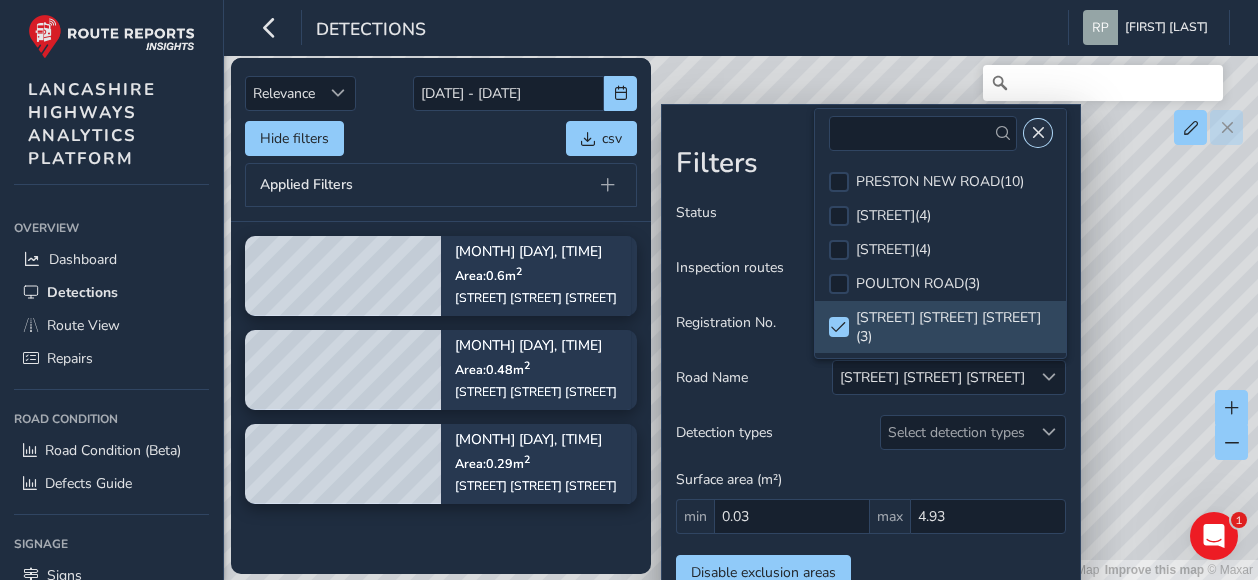 click at bounding box center [1038, 133] 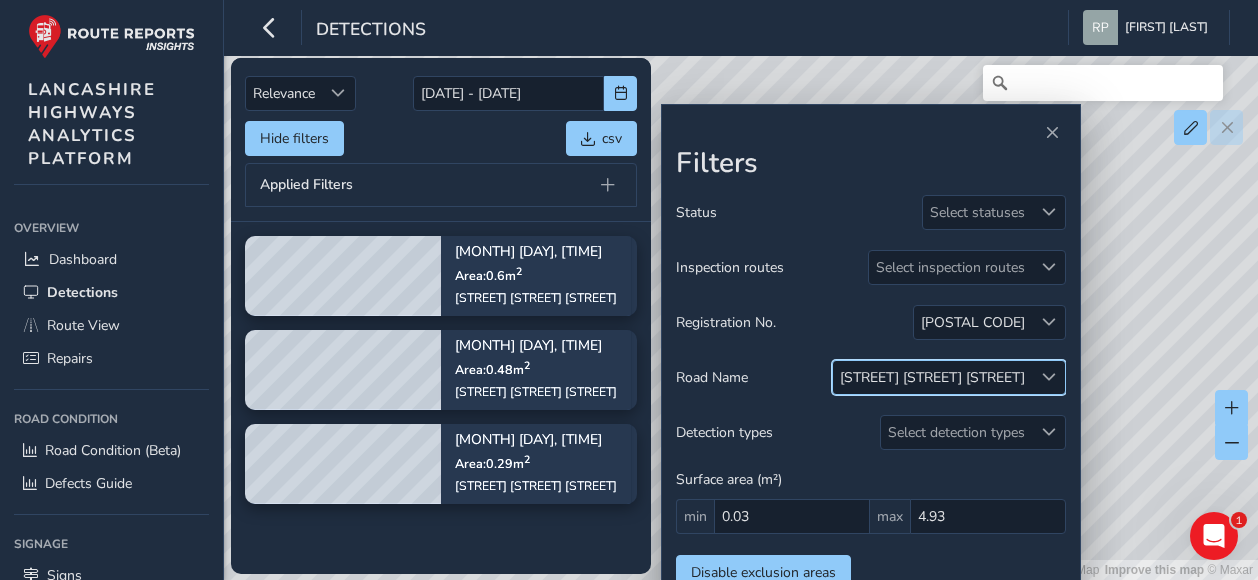 click at bounding box center [1049, 377] 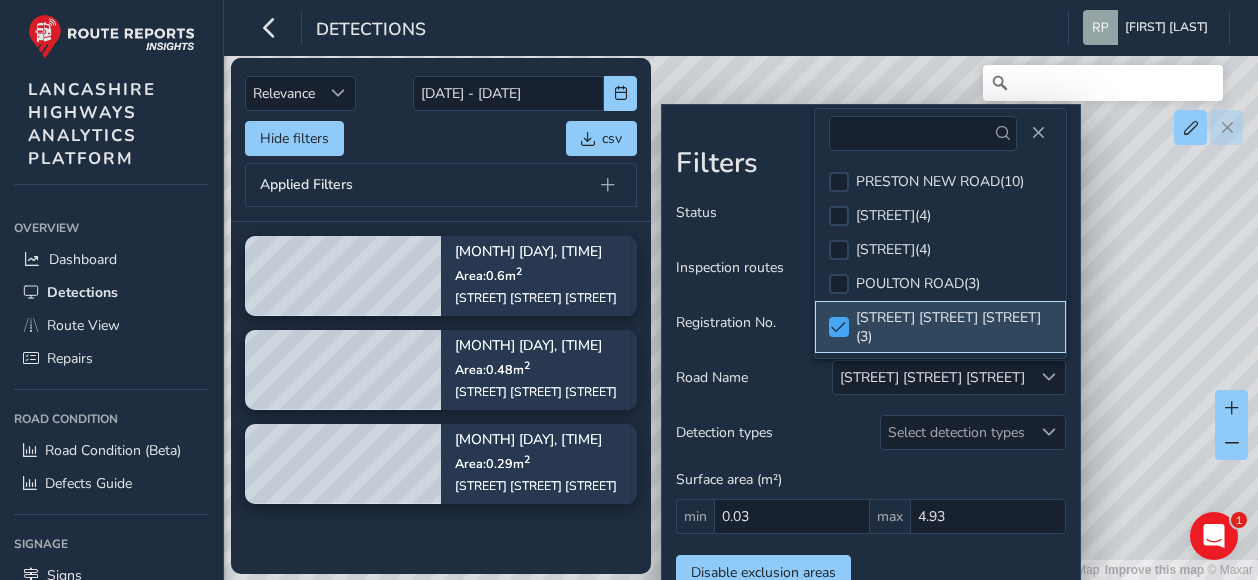 click at bounding box center [838, 327] 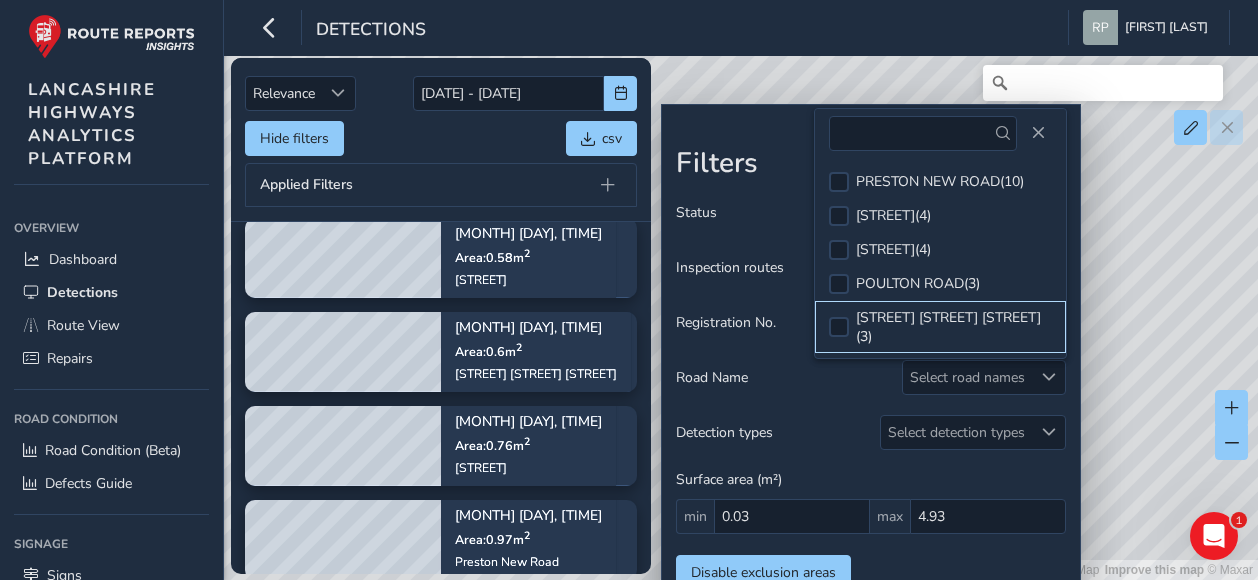 scroll, scrollTop: 0, scrollLeft: 0, axis: both 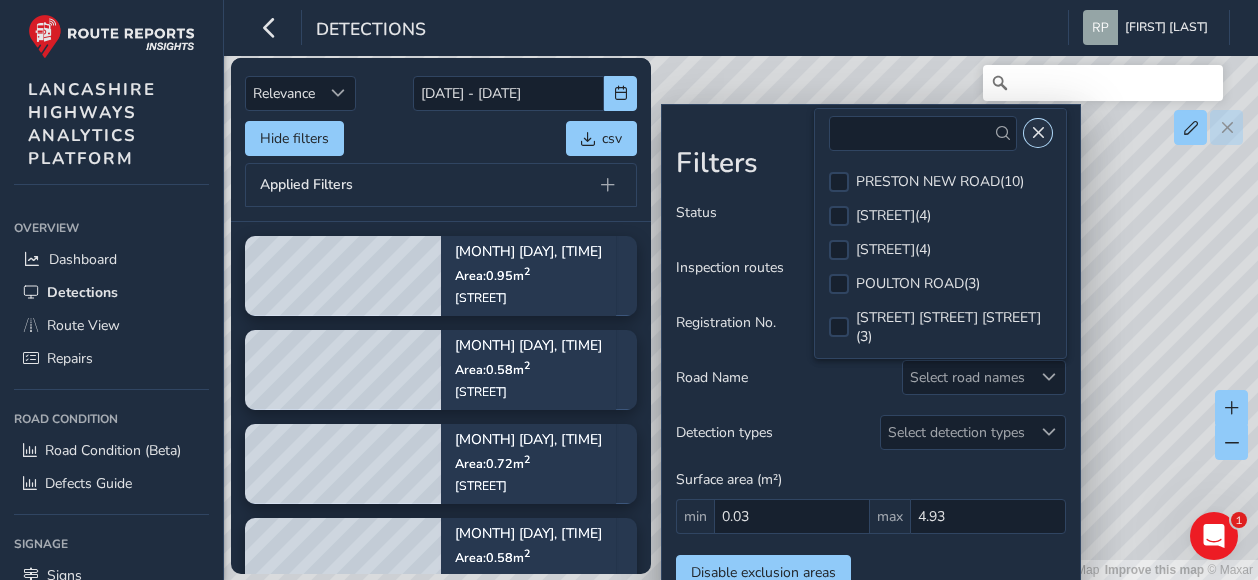 click at bounding box center (1038, 133) 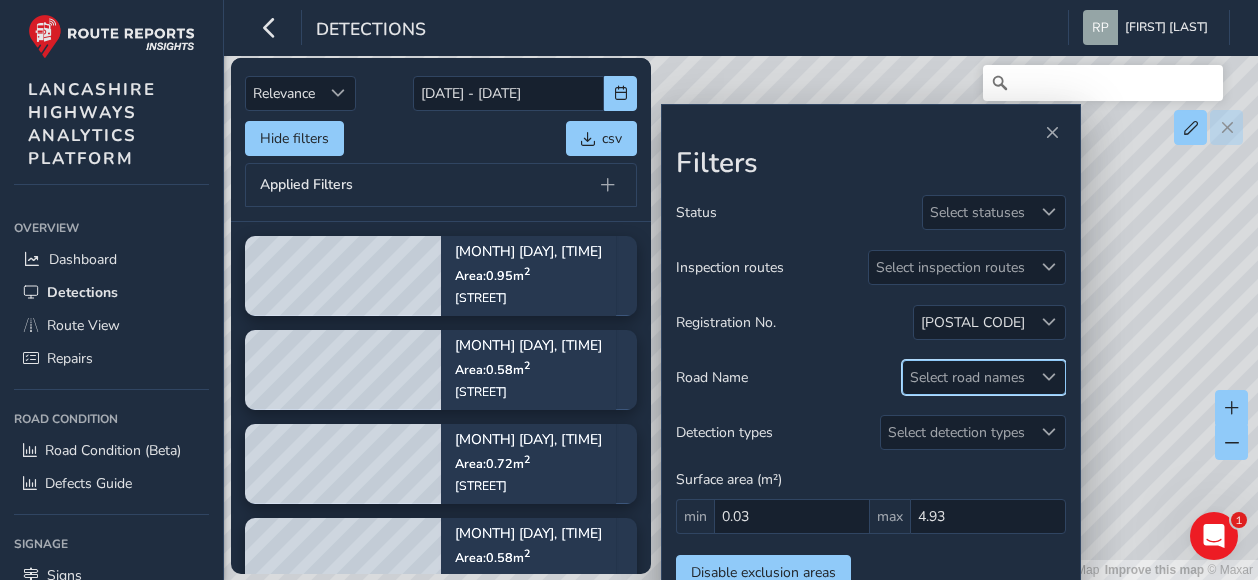 click at bounding box center [1049, 377] 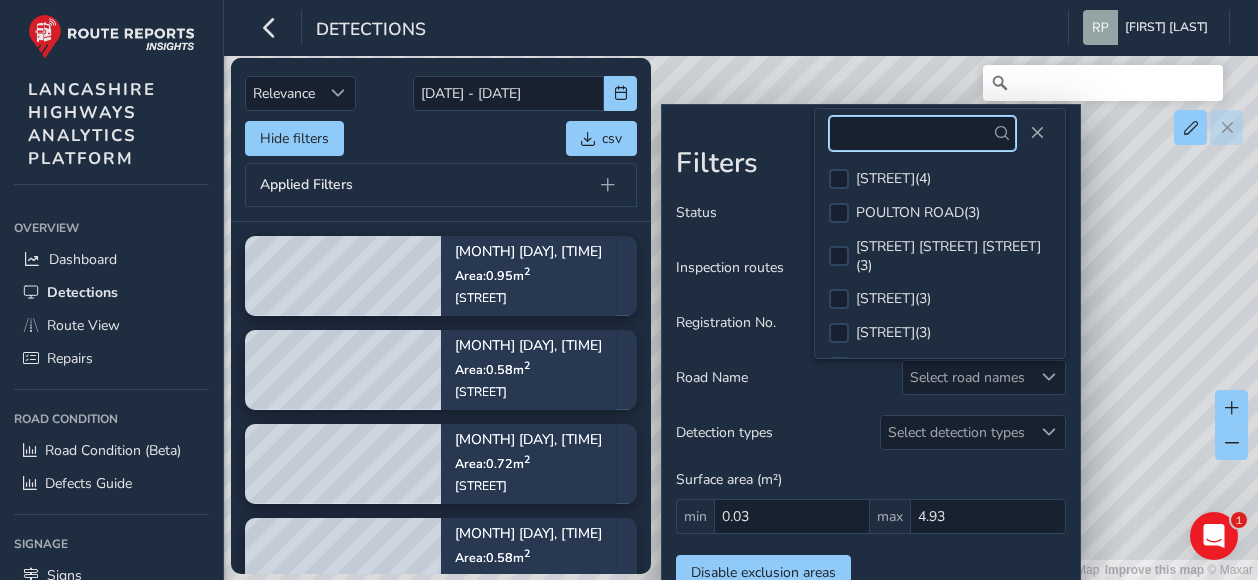 scroll, scrollTop: 0, scrollLeft: 0, axis: both 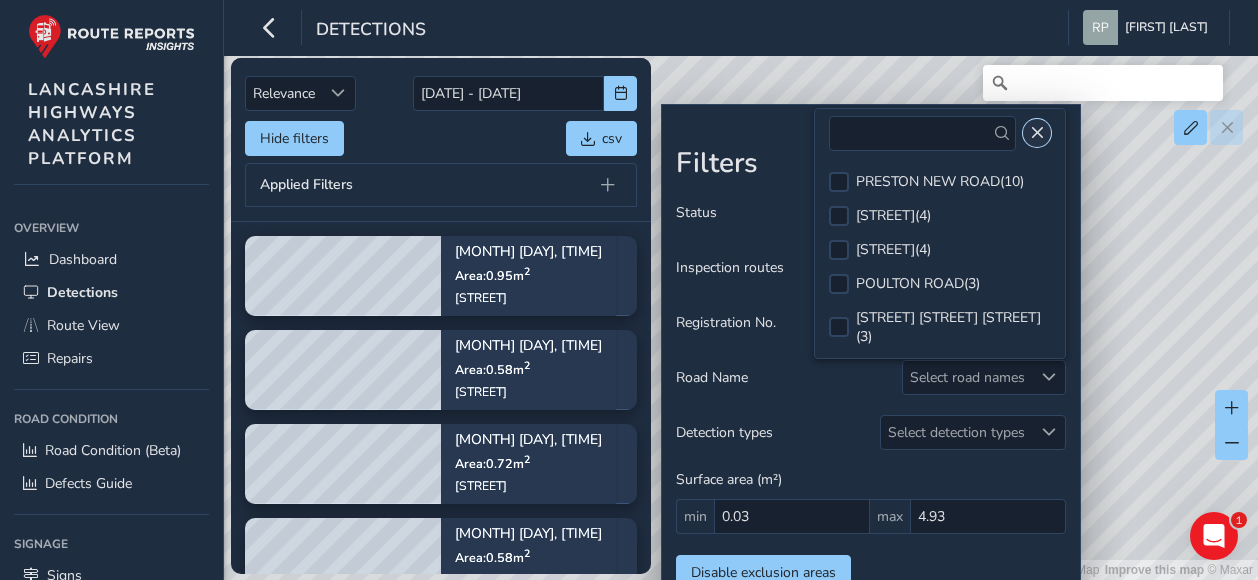 click at bounding box center [1037, 133] 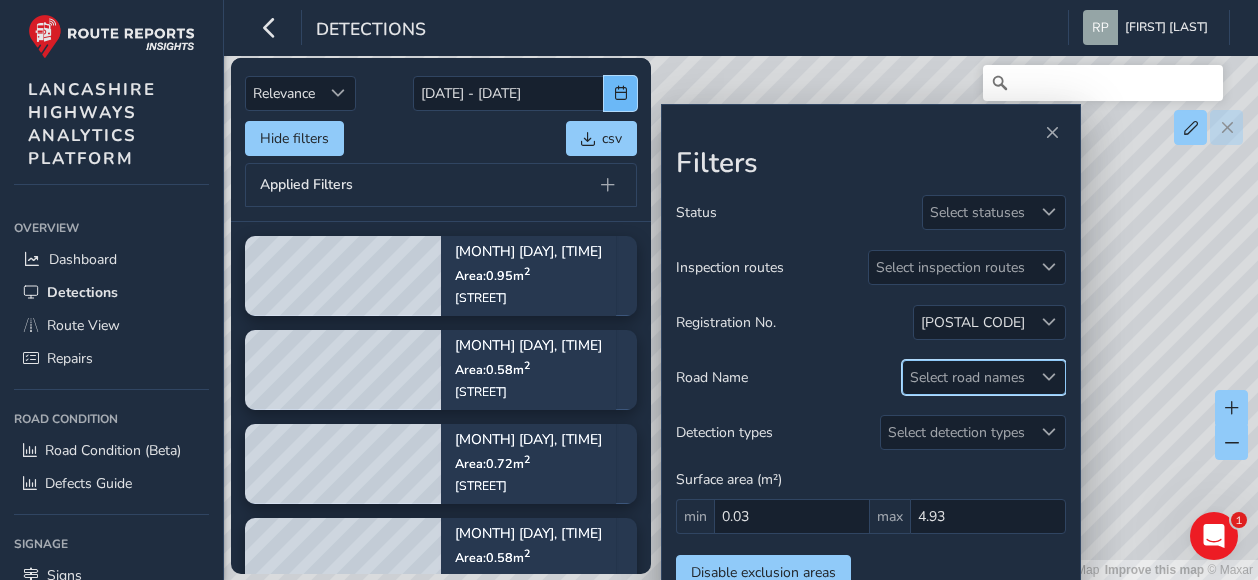click at bounding box center (621, 93) 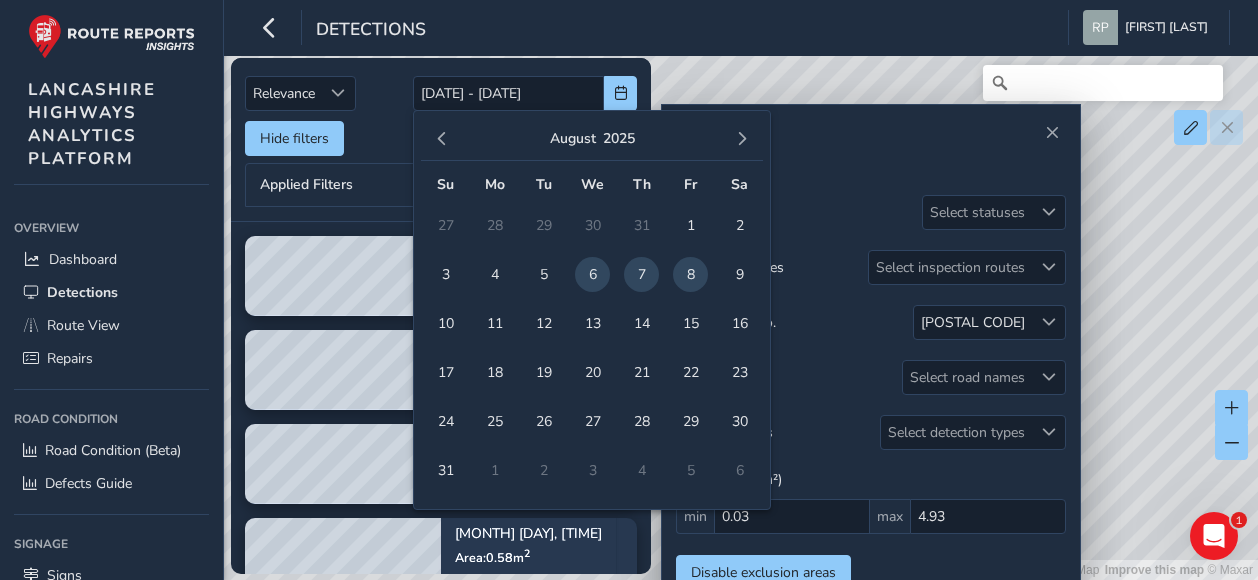 click on "7" at bounding box center (641, 274) 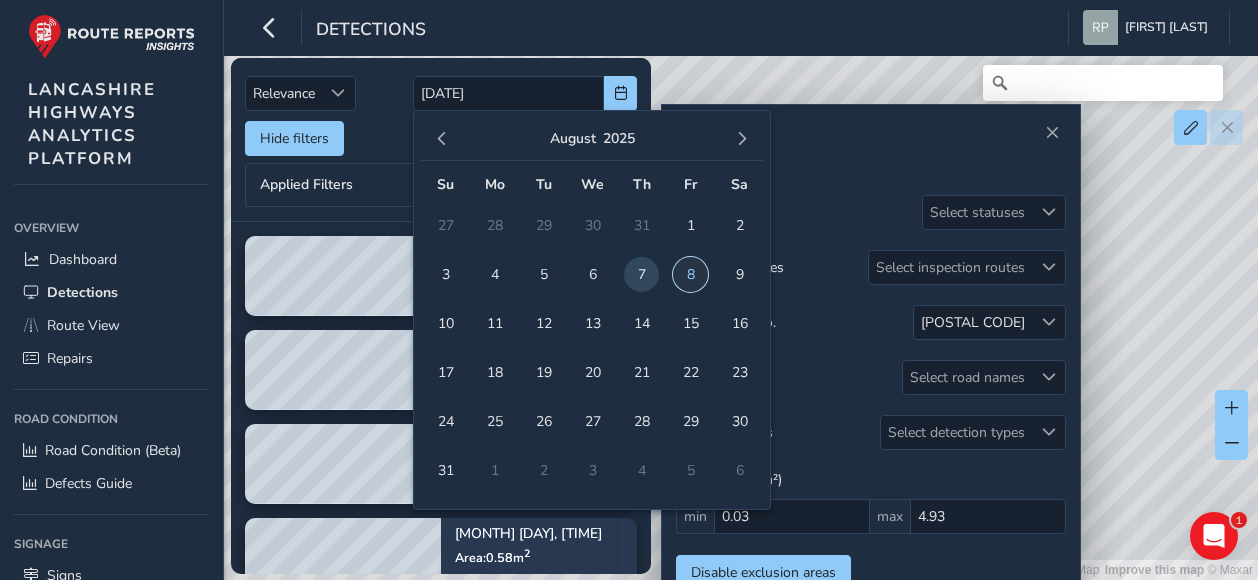 click on "8" at bounding box center [690, 274] 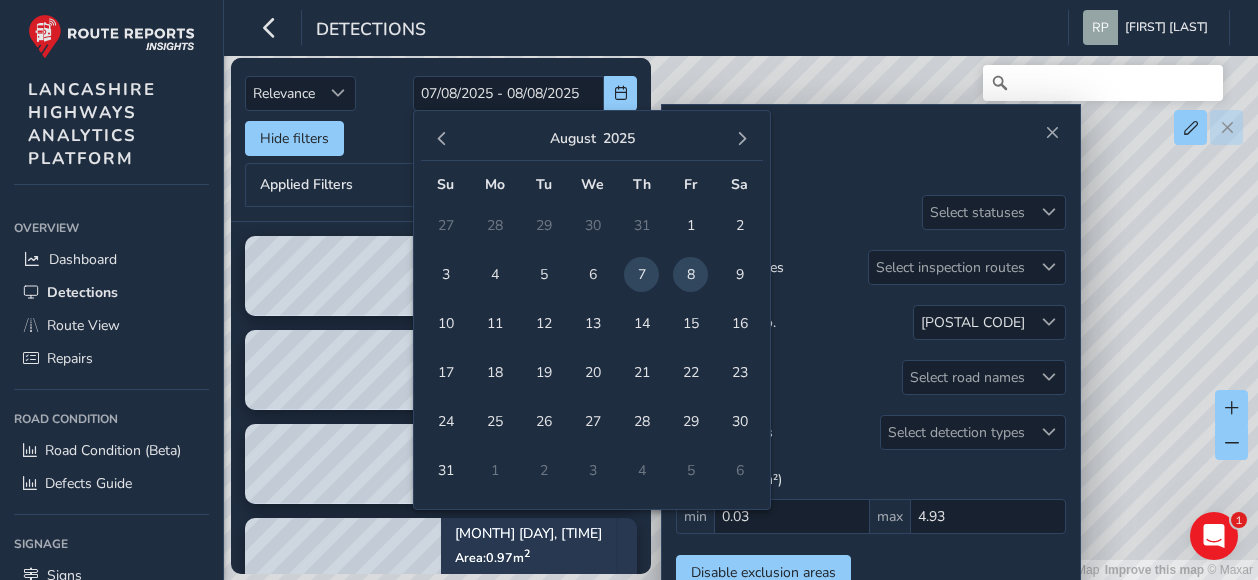 click on "Hide filters csv" at bounding box center (441, 138) 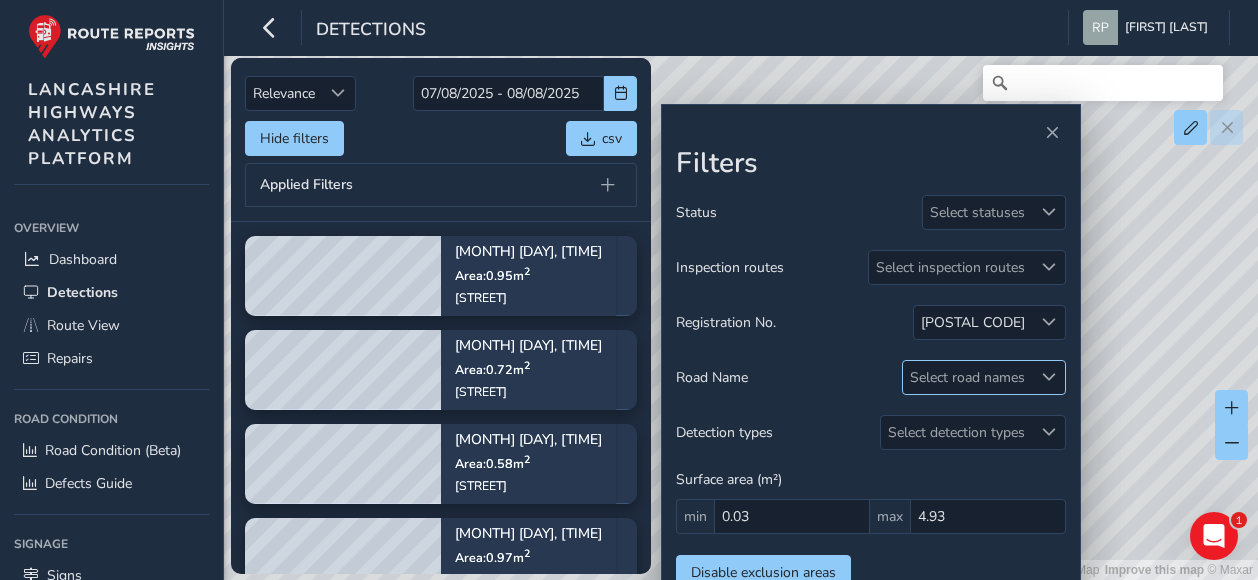 click at bounding box center [1048, 377] 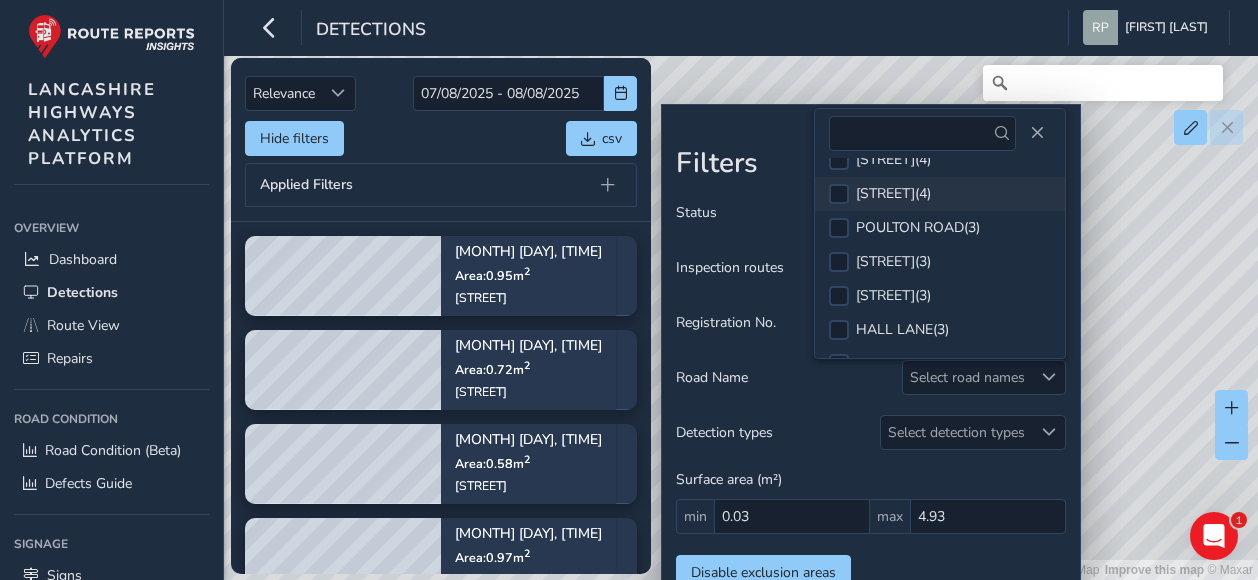 scroll, scrollTop: 0, scrollLeft: 0, axis: both 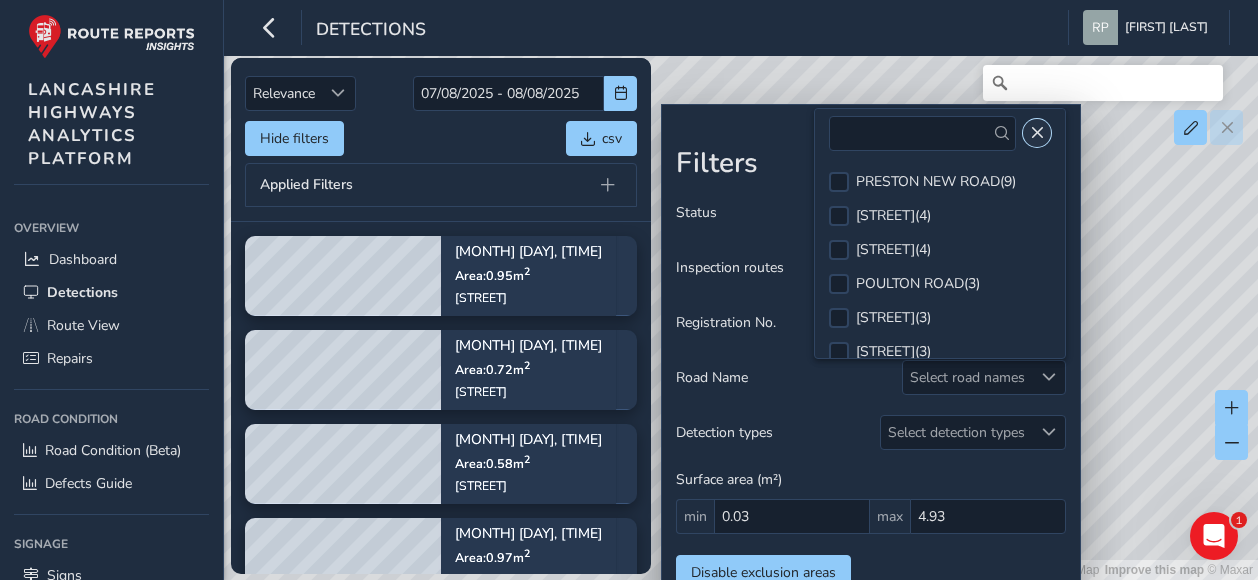 click at bounding box center [1037, 133] 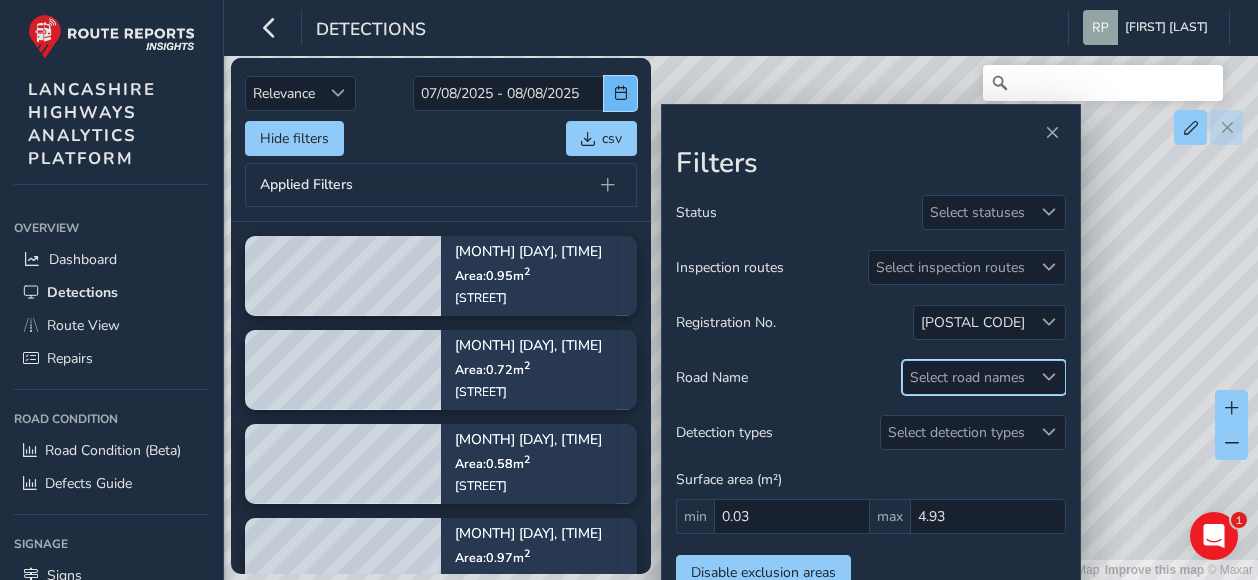 click at bounding box center [620, 93] 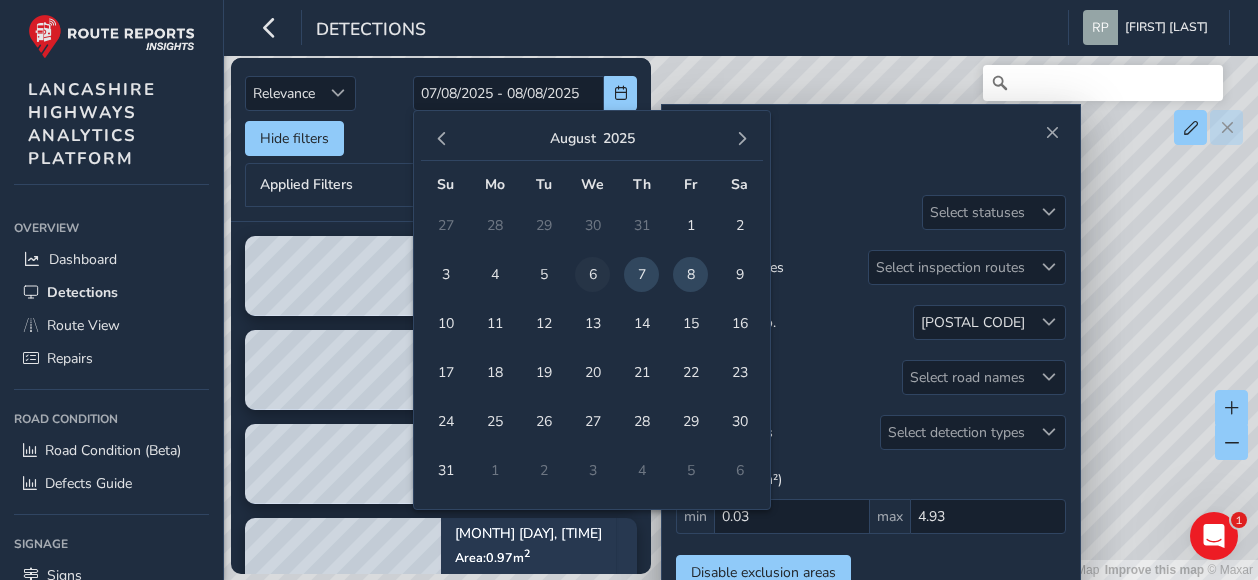click on "6" at bounding box center [592, 274] 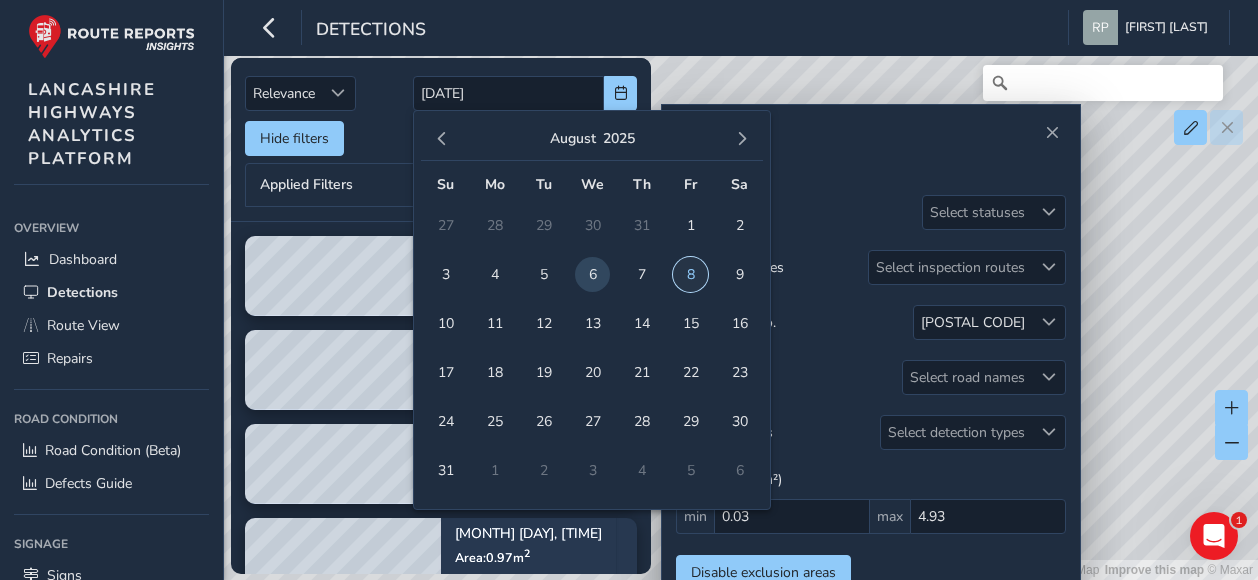 click on "8" at bounding box center [690, 274] 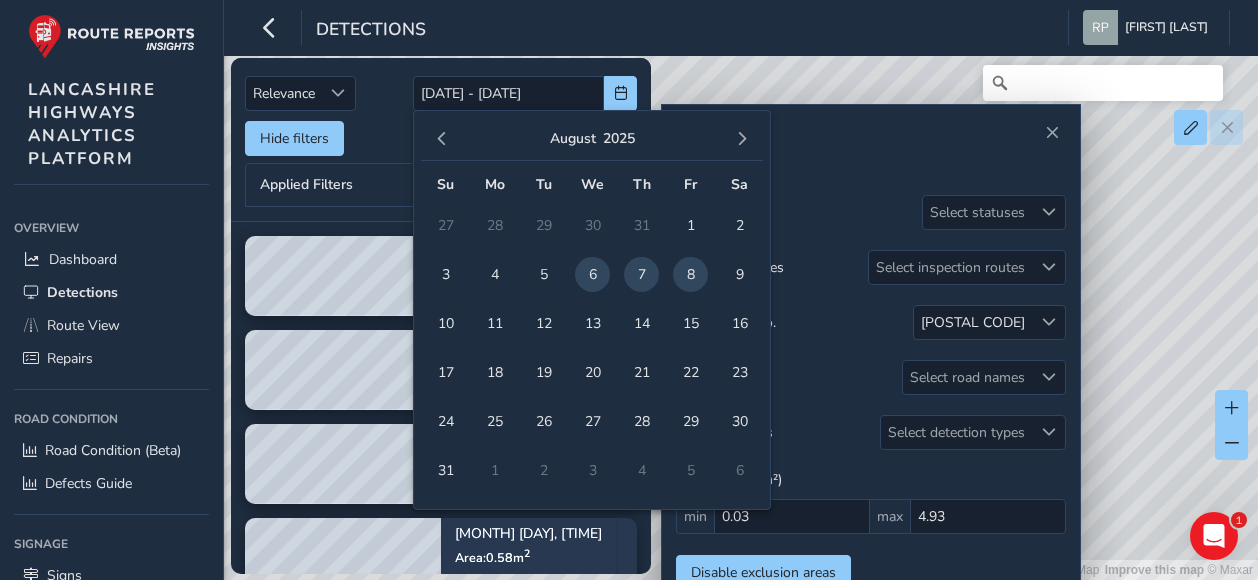 click on "Relevance Relevance [DATE] - [DATE]   Hide filters csv Applied Filters" at bounding box center [441, 139] 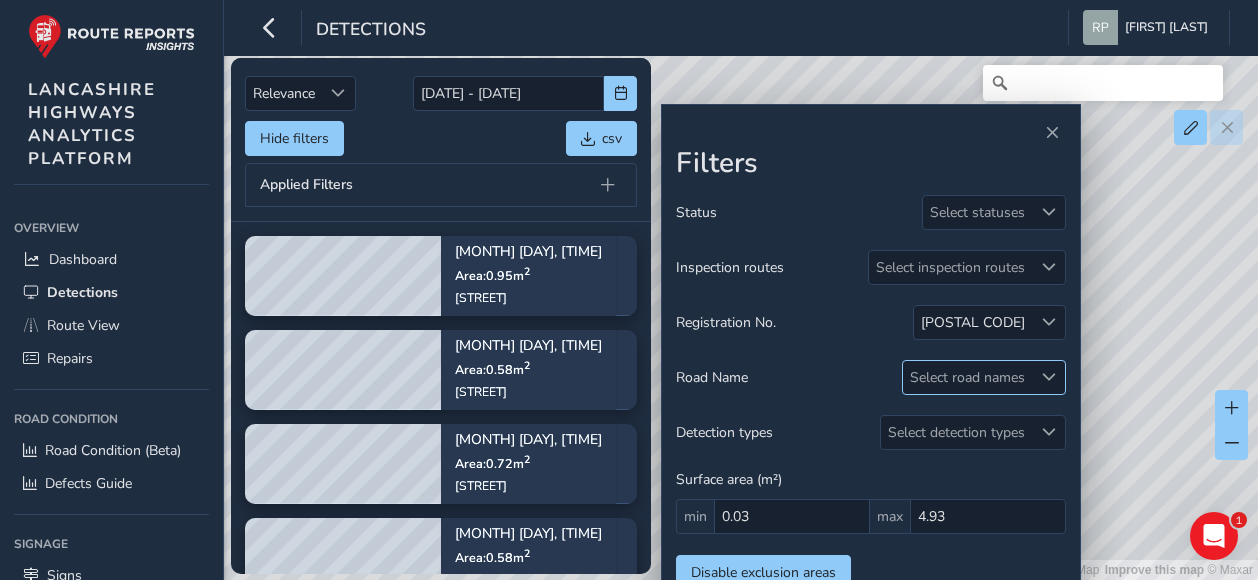 click at bounding box center [1049, 377] 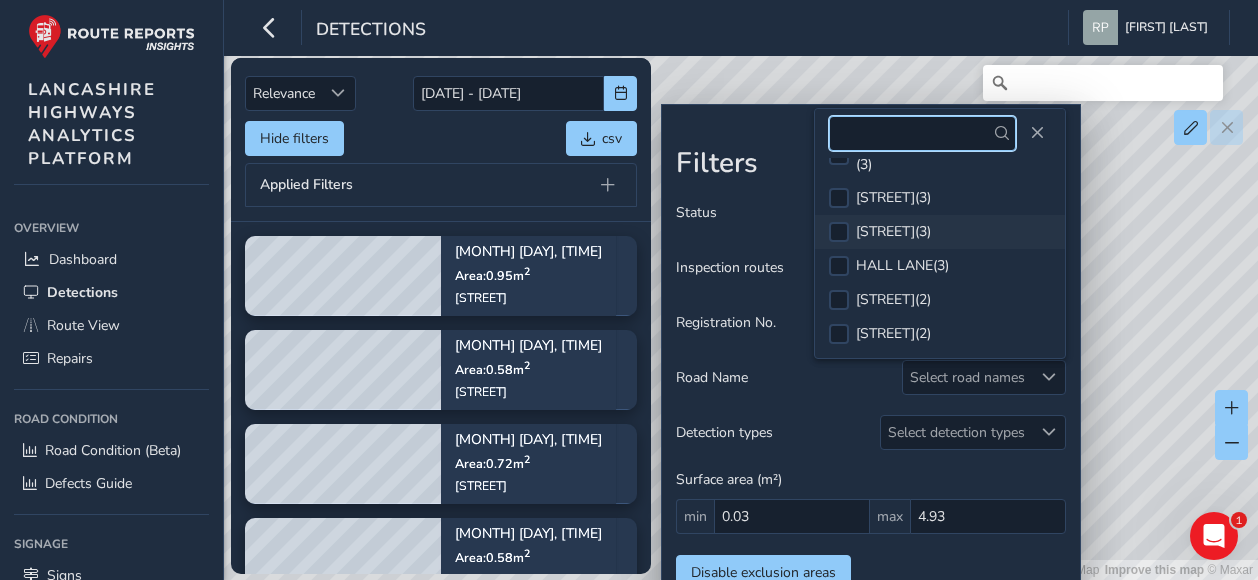 scroll, scrollTop: 200, scrollLeft: 0, axis: vertical 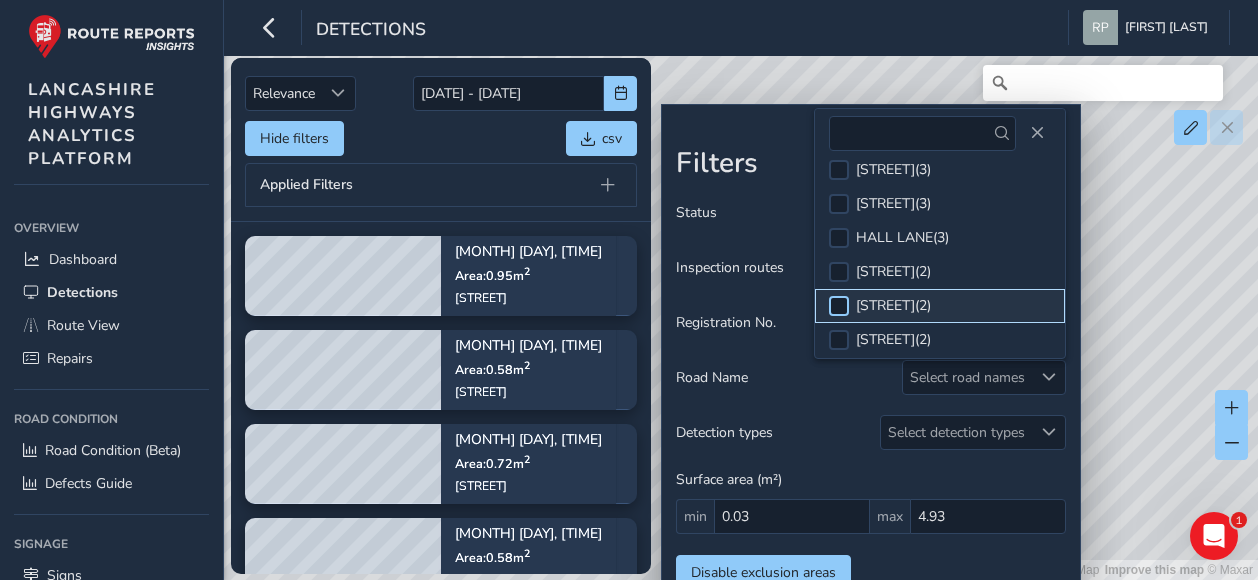 click at bounding box center (839, 306) 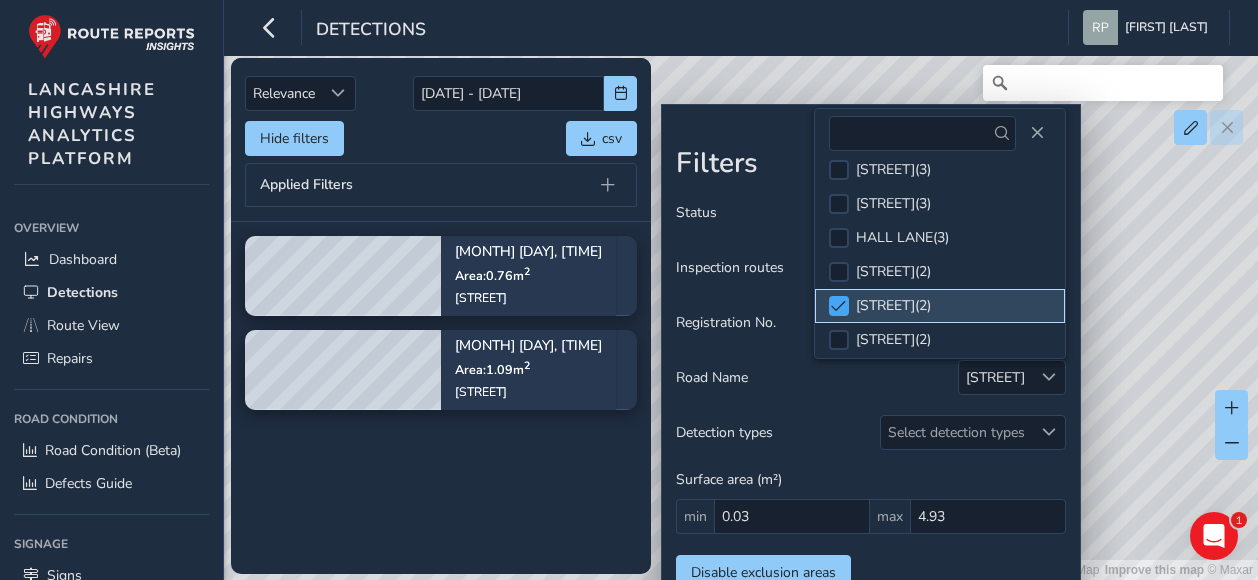 click at bounding box center (838, 306) 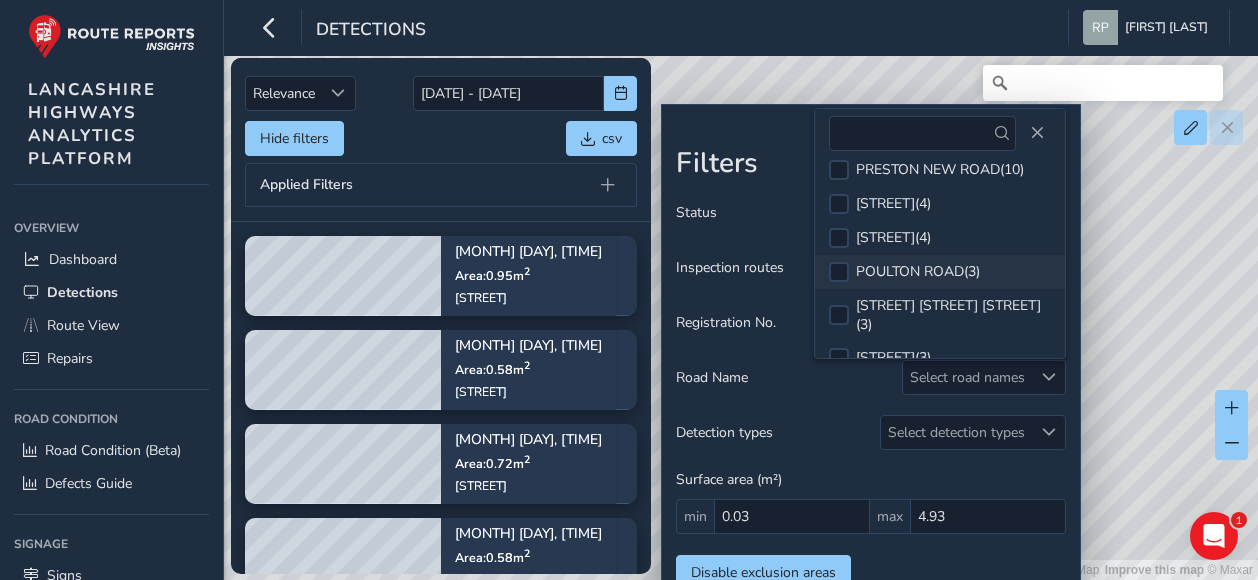 scroll, scrollTop: 0, scrollLeft: 0, axis: both 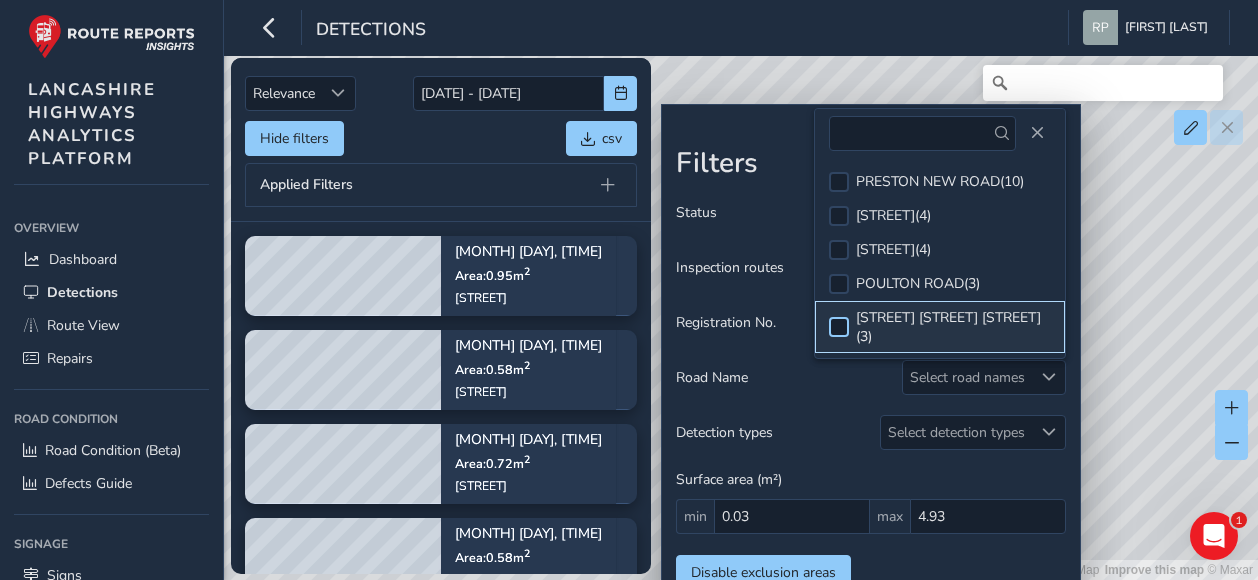 click at bounding box center [839, 327] 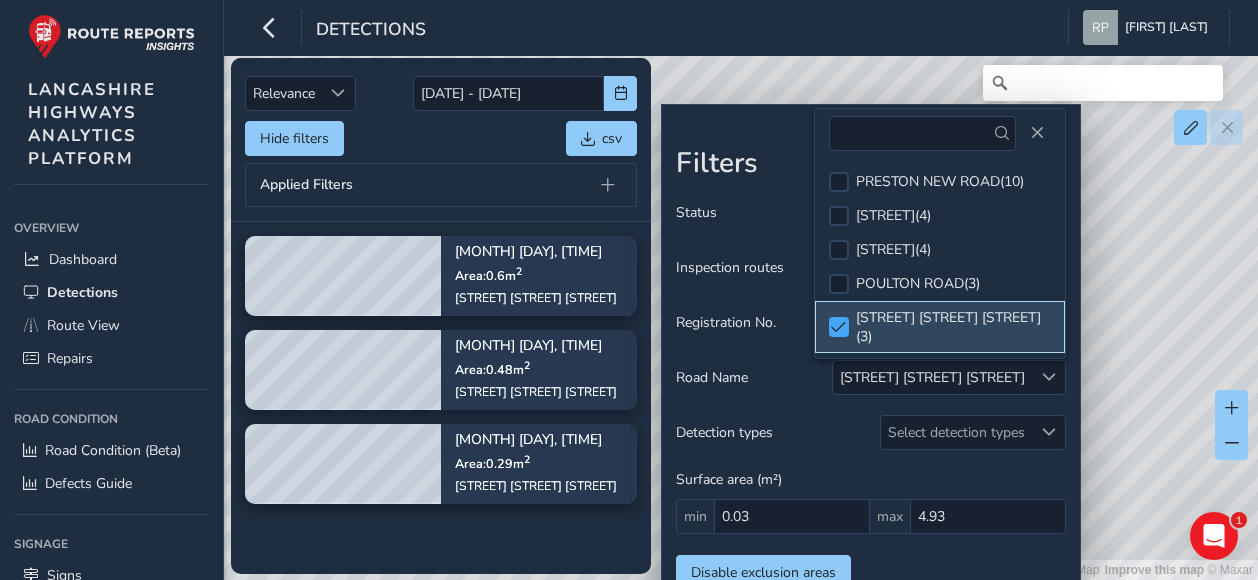 click at bounding box center [838, 327] 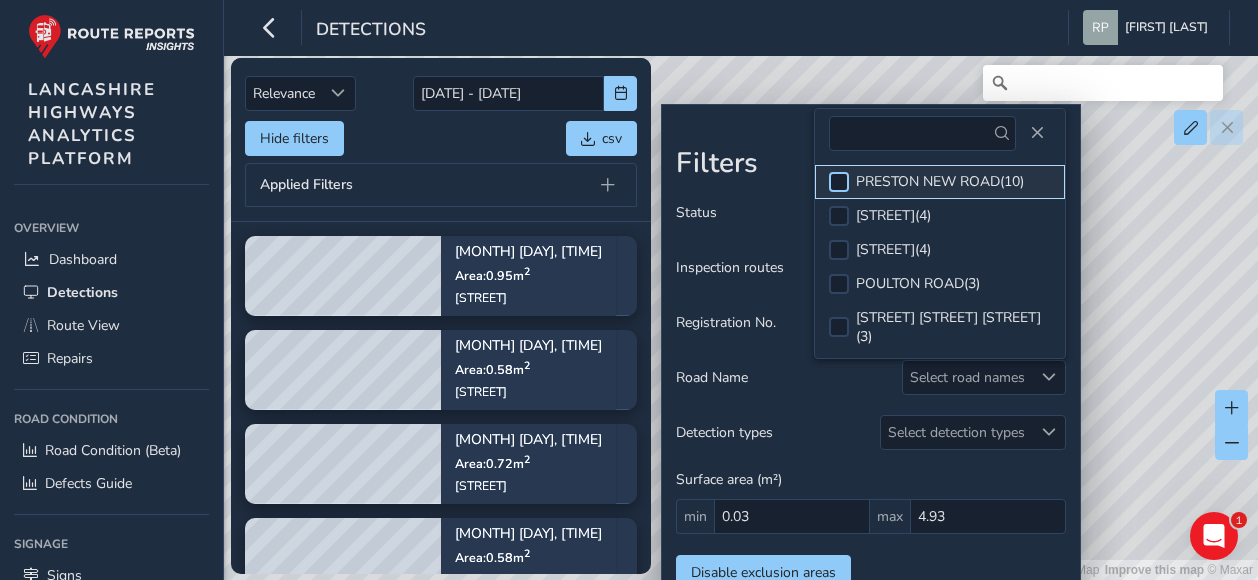 click at bounding box center [839, 182] 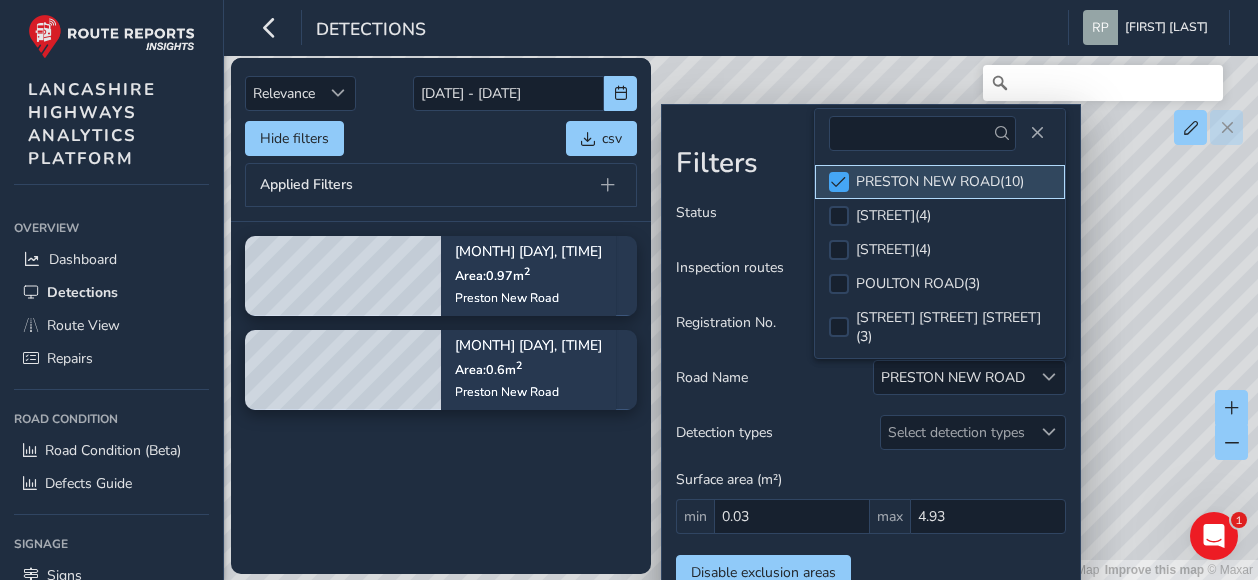 click at bounding box center [839, 182] 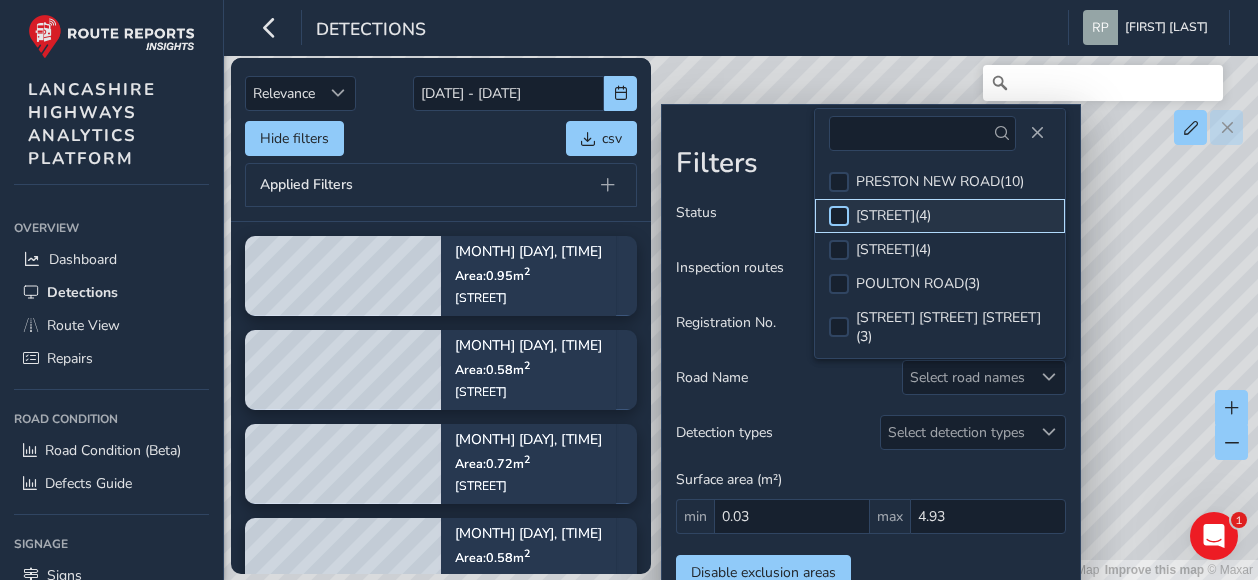 click at bounding box center [839, 216] 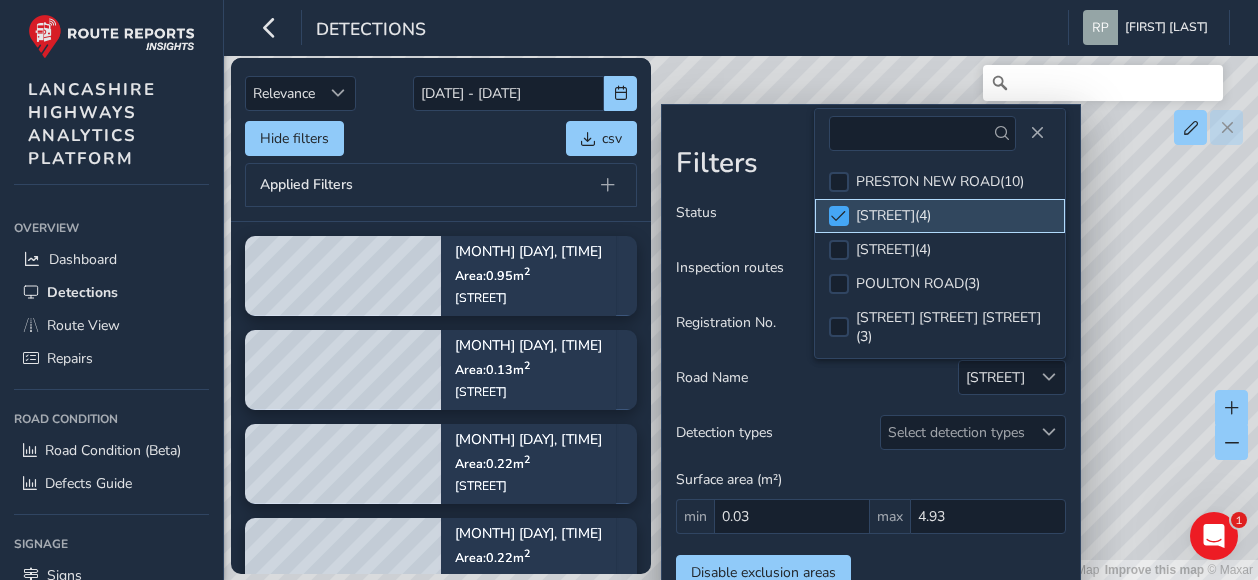 click at bounding box center (838, 216) 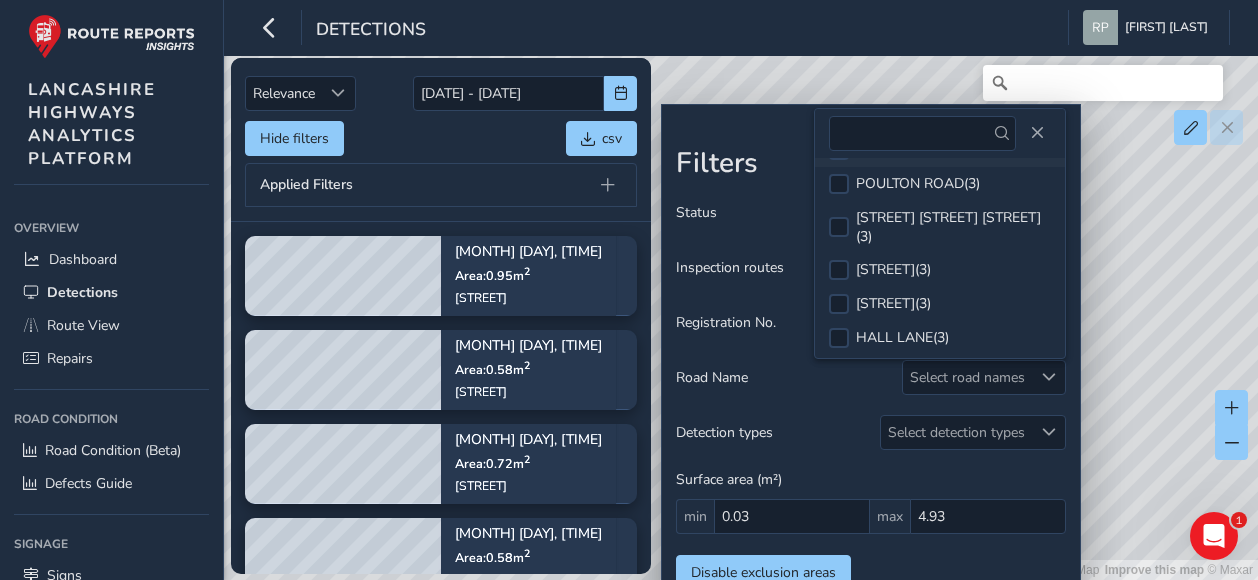 scroll, scrollTop: 200, scrollLeft: 0, axis: vertical 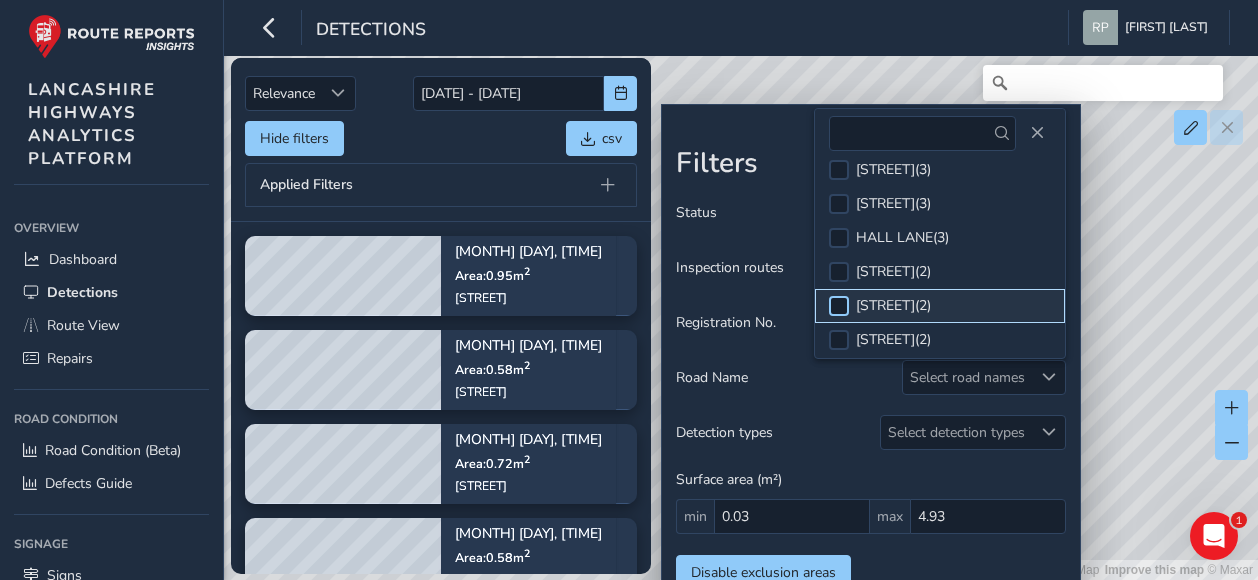 click at bounding box center [839, 306] 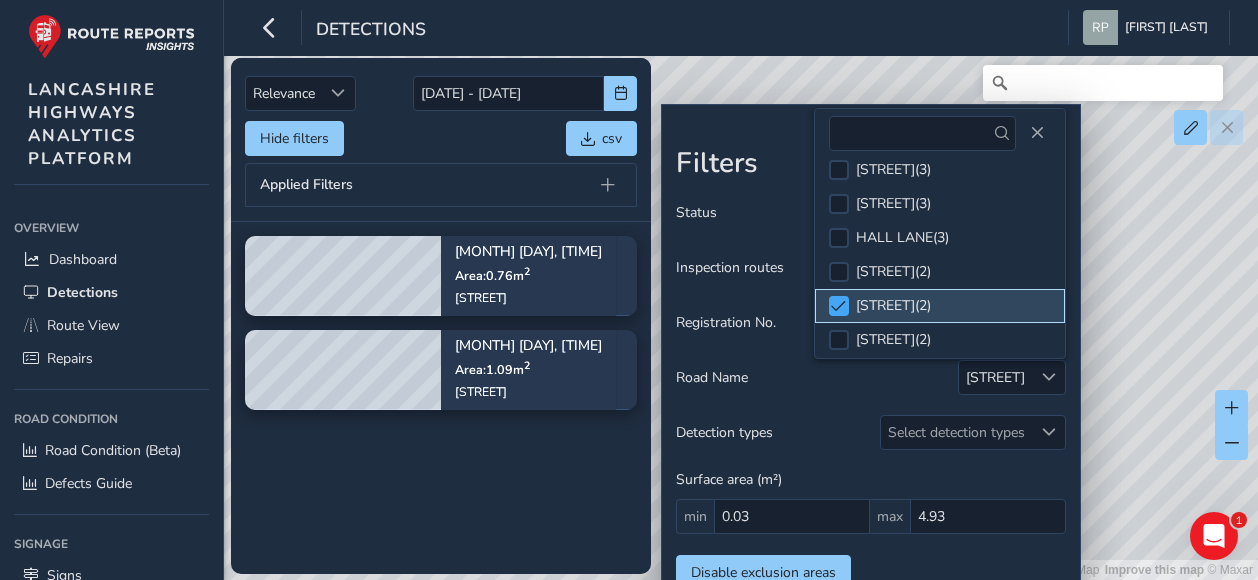 click at bounding box center [838, 306] 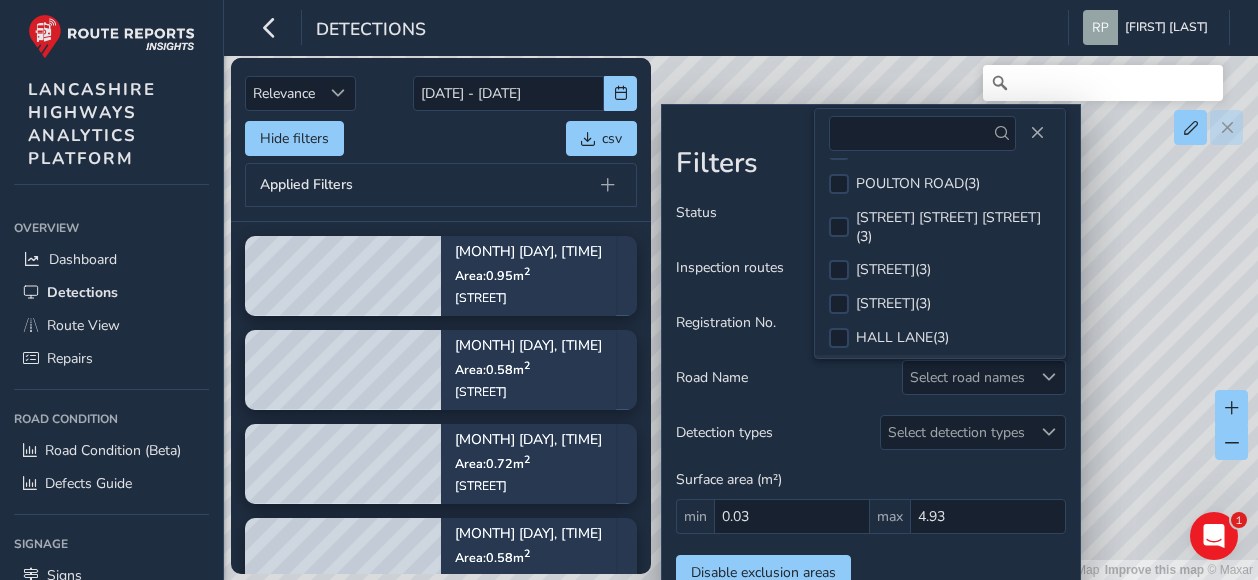 scroll, scrollTop: 0, scrollLeft: 0, axis: both 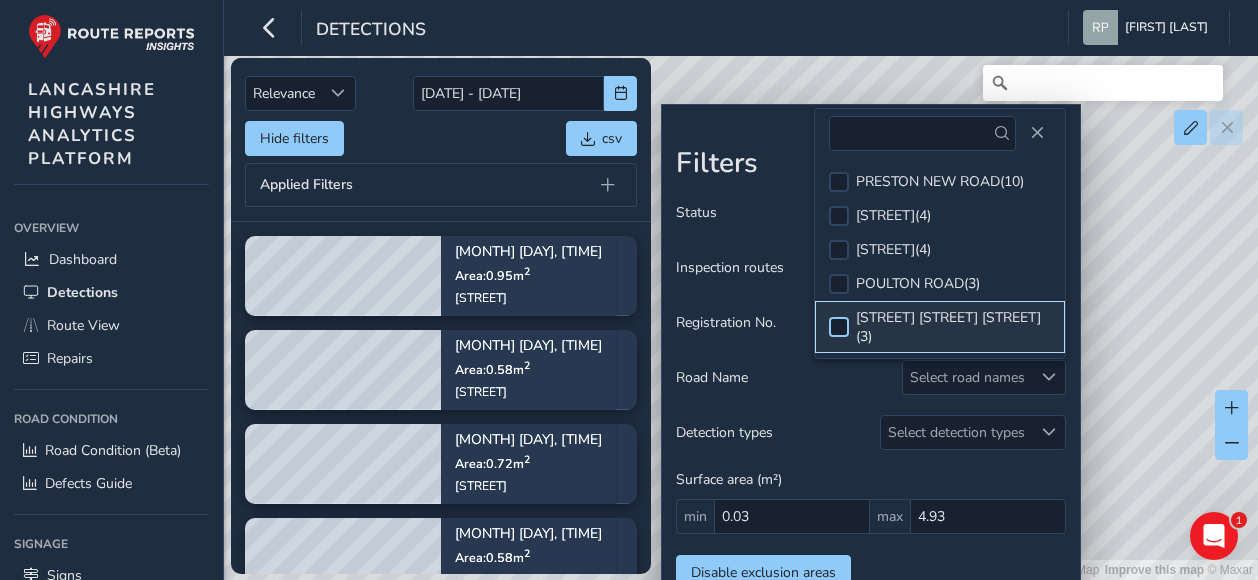 click at bounding box center (839, 327) 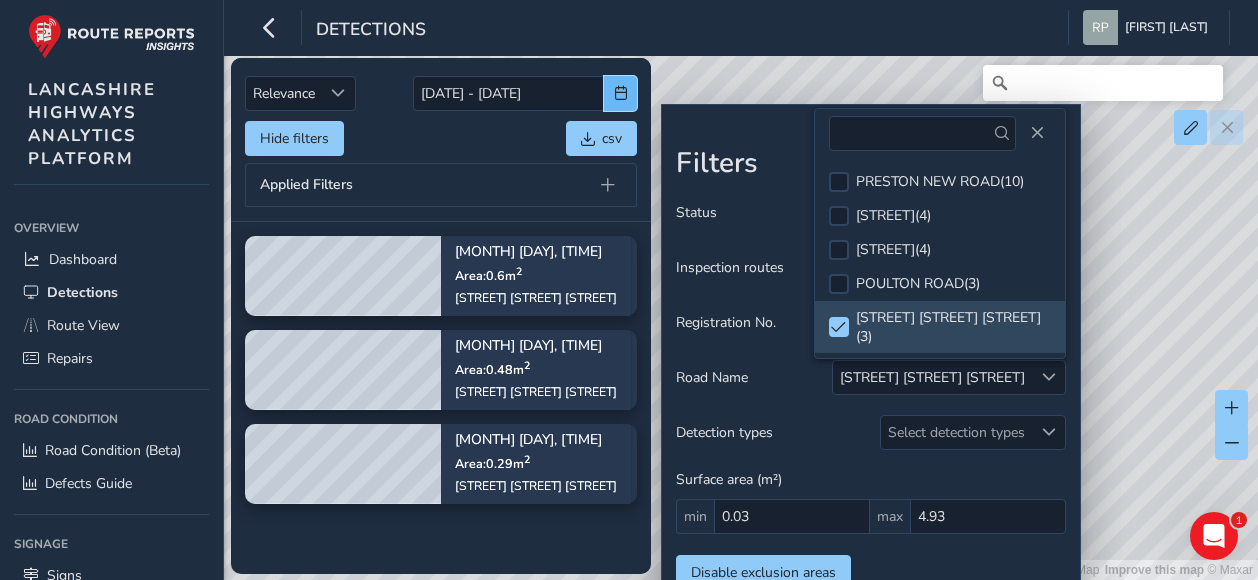 click at bounding box center [621, 93] 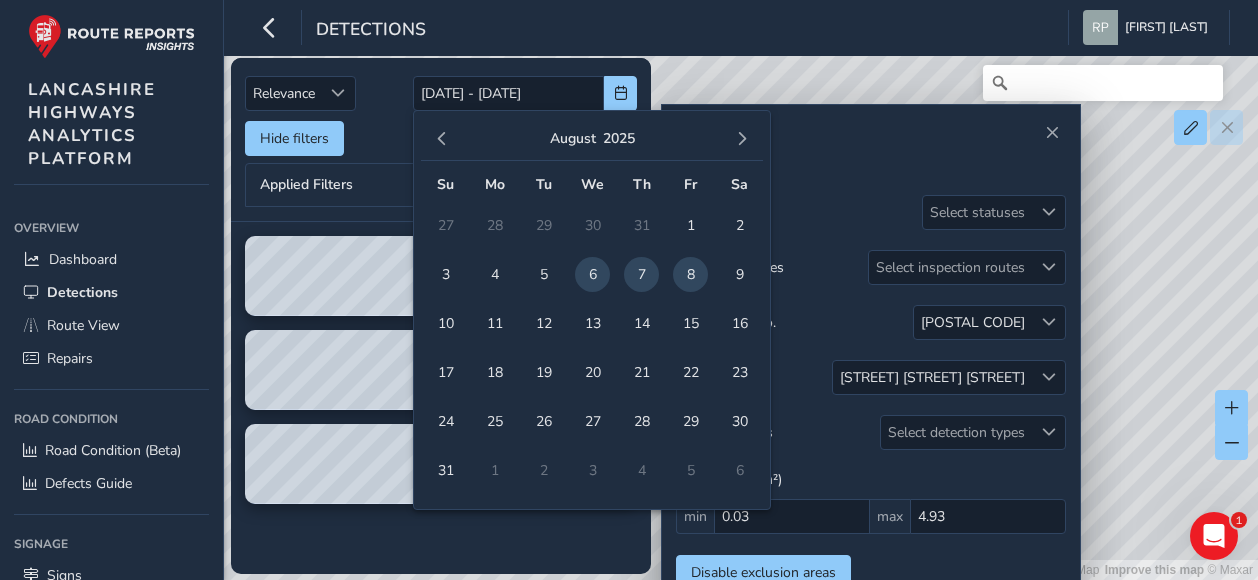 click on "8" at bounding box center (690, 274) 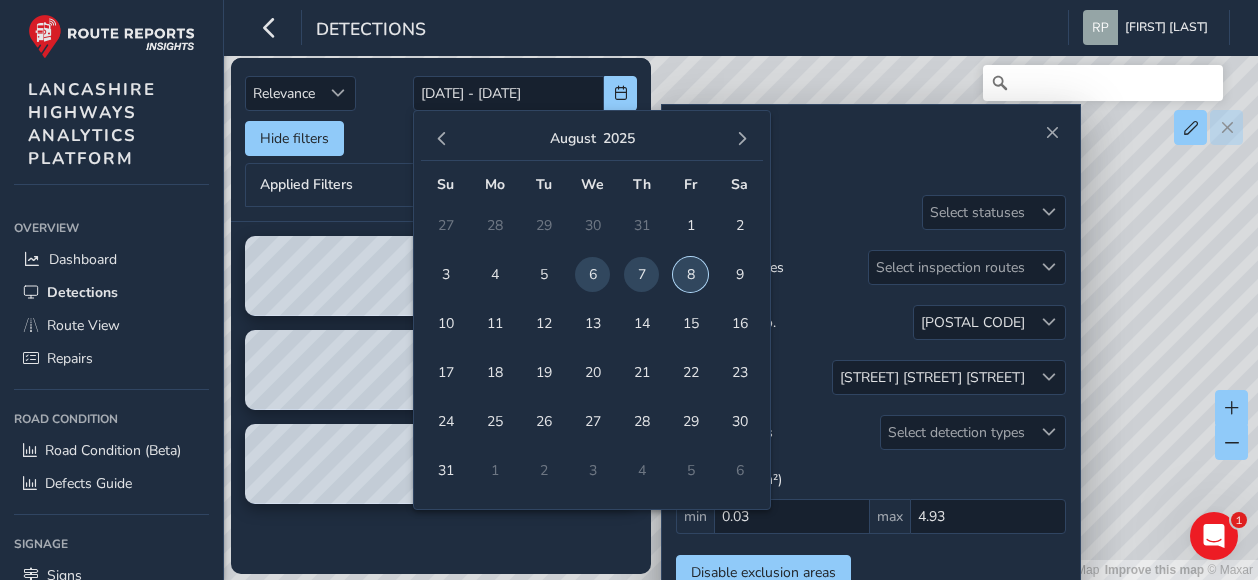 type on "[DATE]" 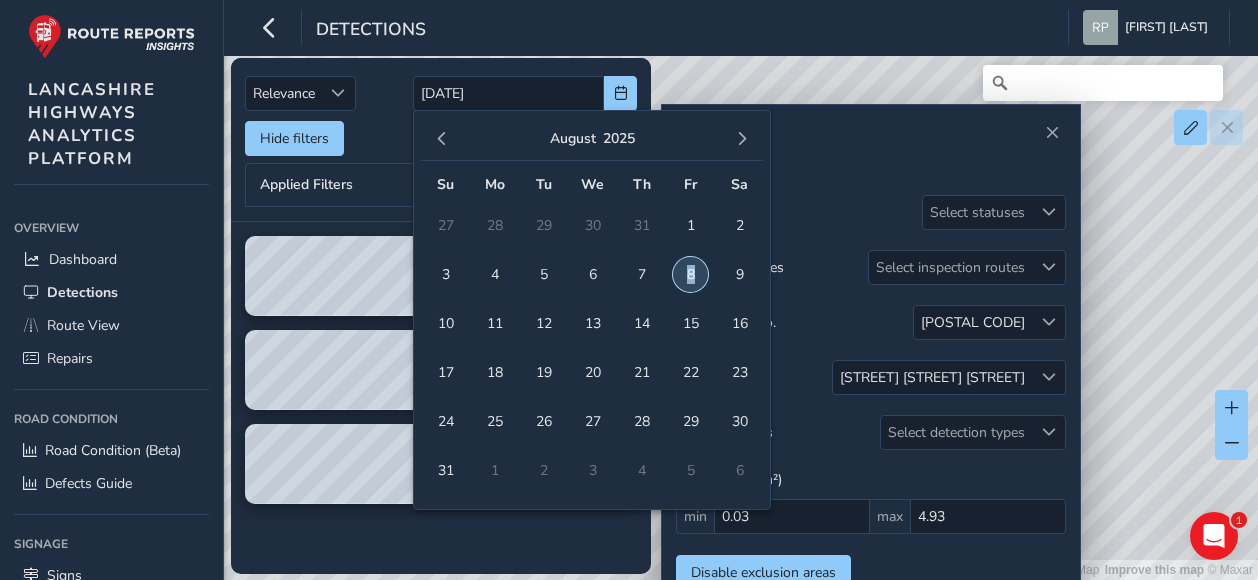 click on "8" at bounding box center [690, 274] 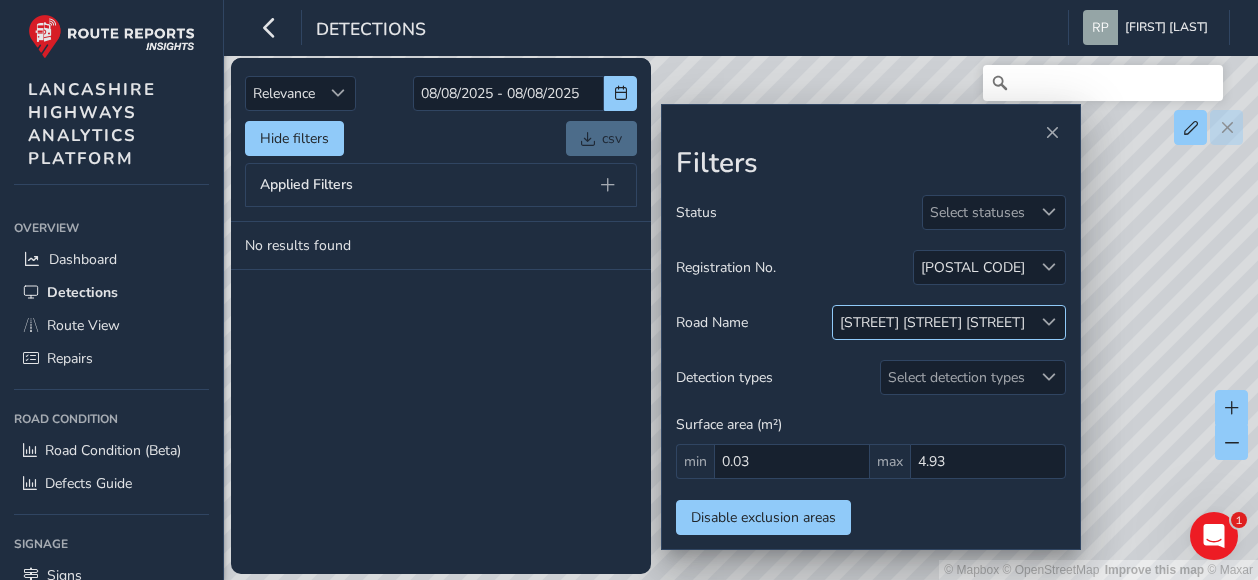 click at bounding box center [1049, 322] 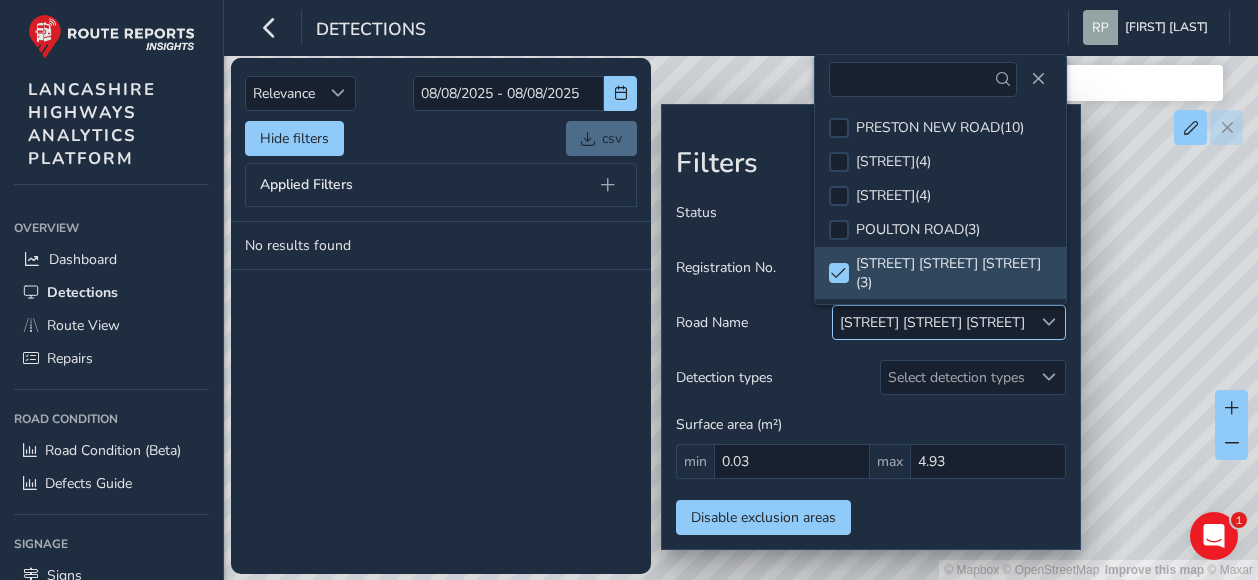 click at bounding box center (1049, 322) 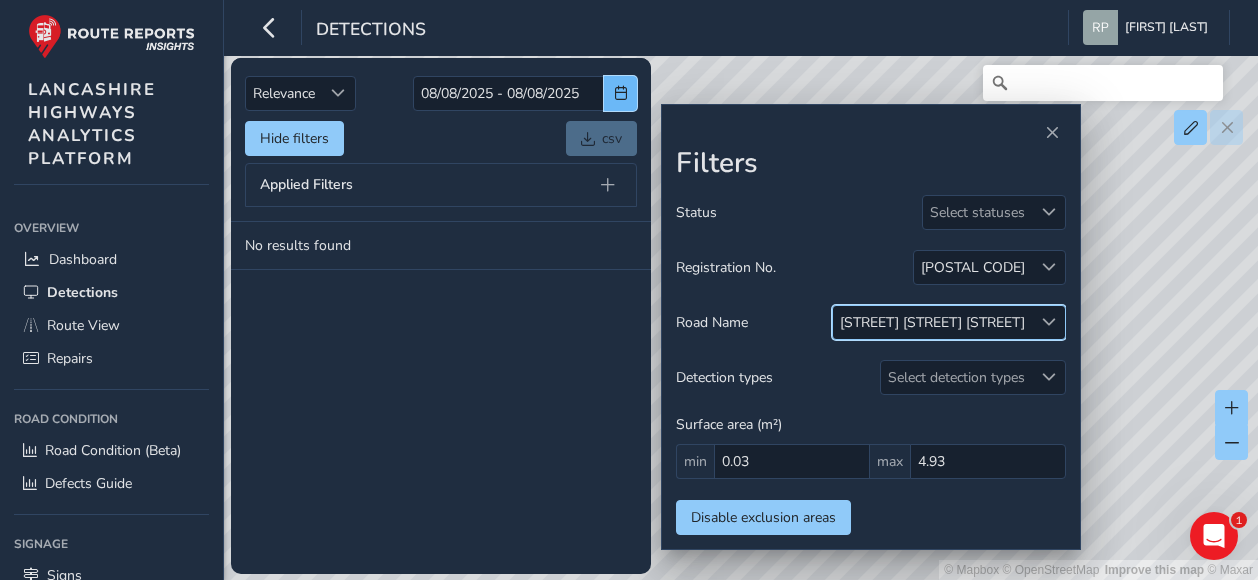 click at bounding box center (621, 93) 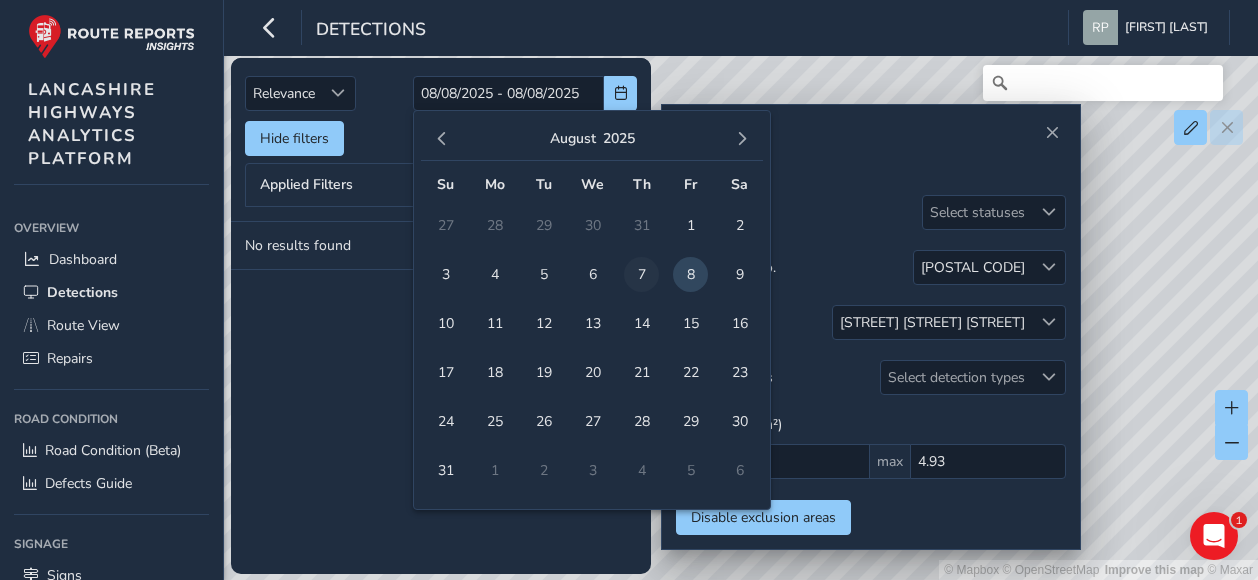 drag, startPoint x: 589, startPoint y: 275, endPoint x: 630, endPoint y: 277, distance: 41.04875 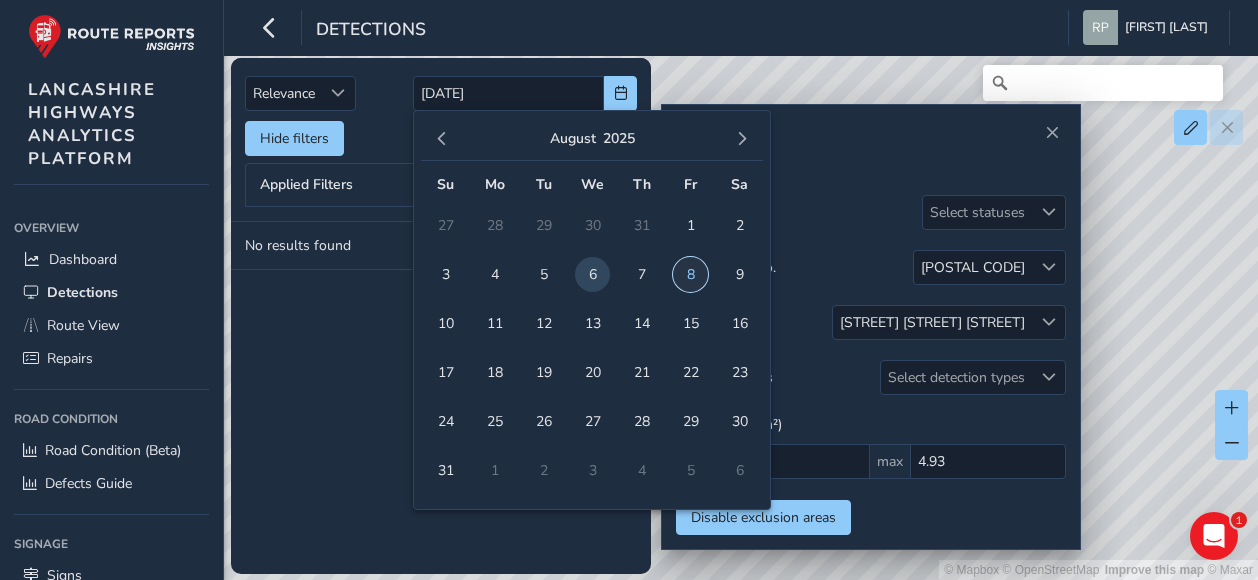 click on "8" at bounding box center (690, 274) 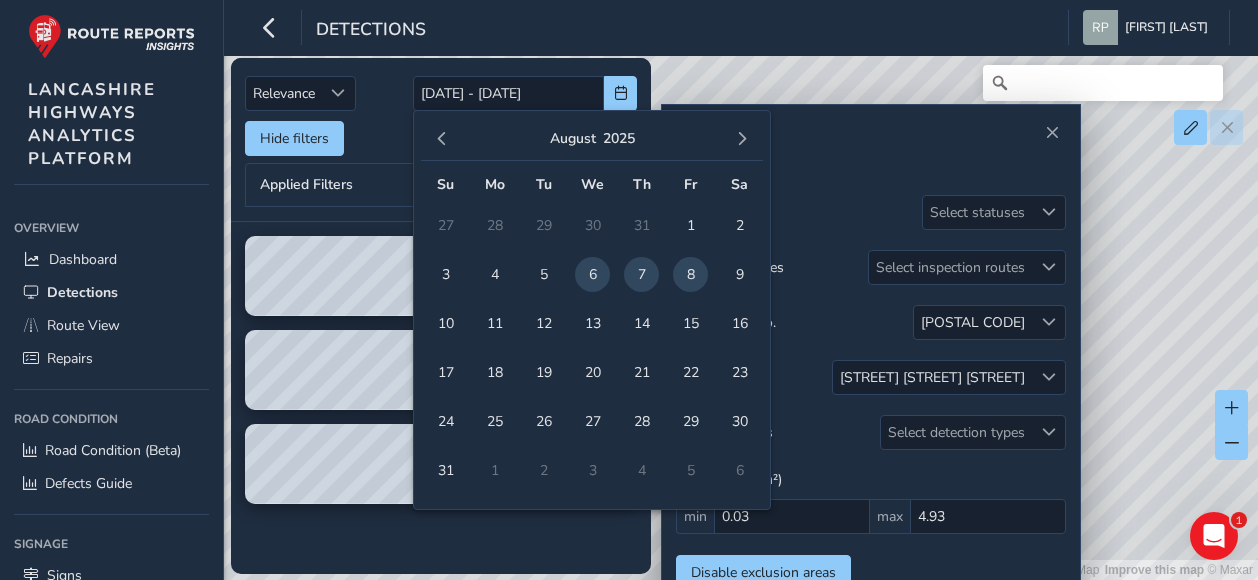 click on "Hide filters csv" at bounding box center (441, 138) 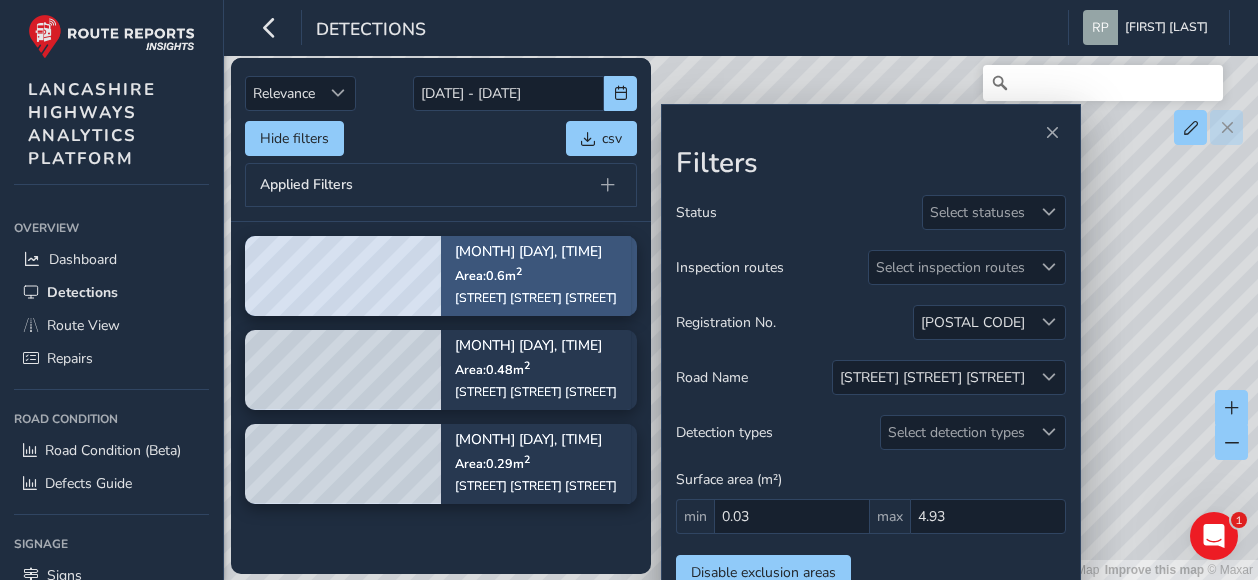click on "Aug 06, 13:33 Area:  0.6 m 2 [STREET]" at bounding box center [536, 275] 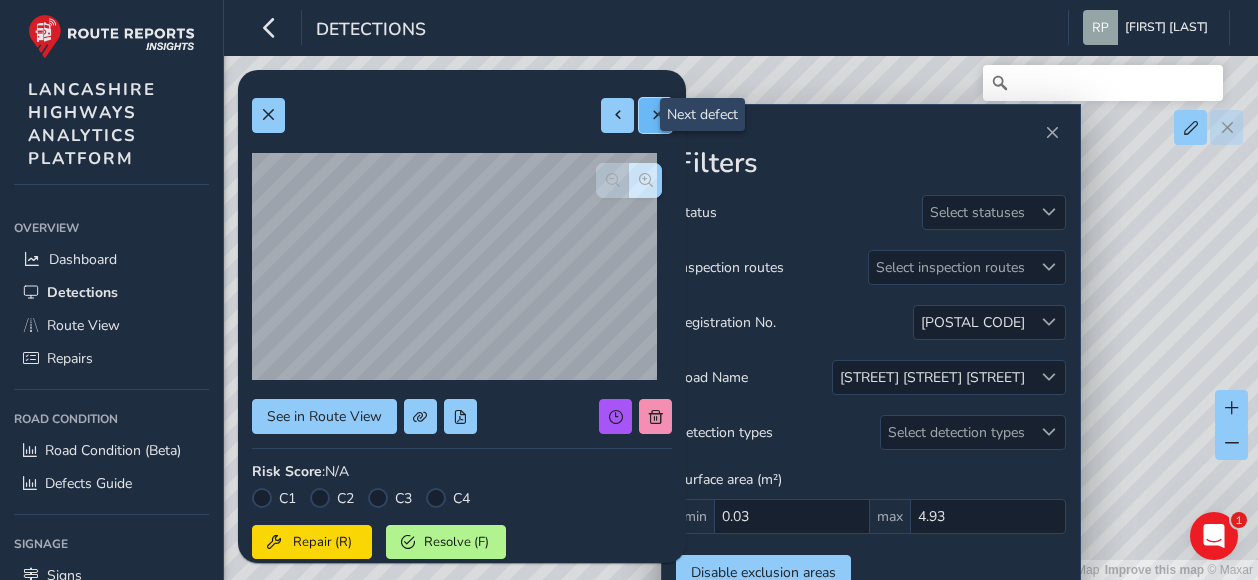 click at bounding box center [655, 115] 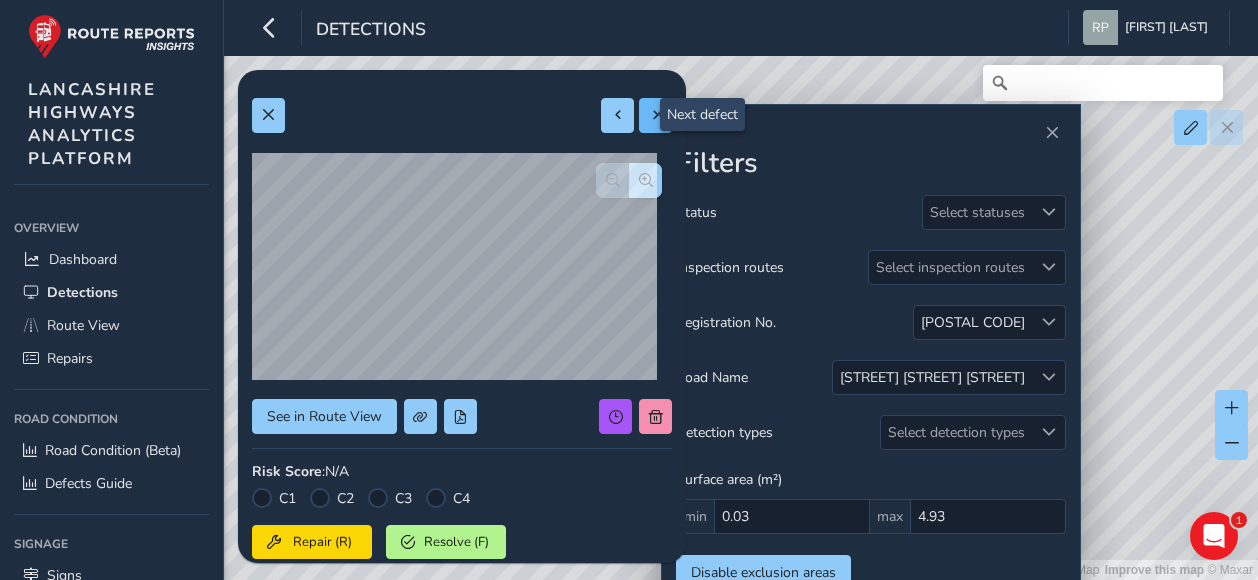 type on "310" 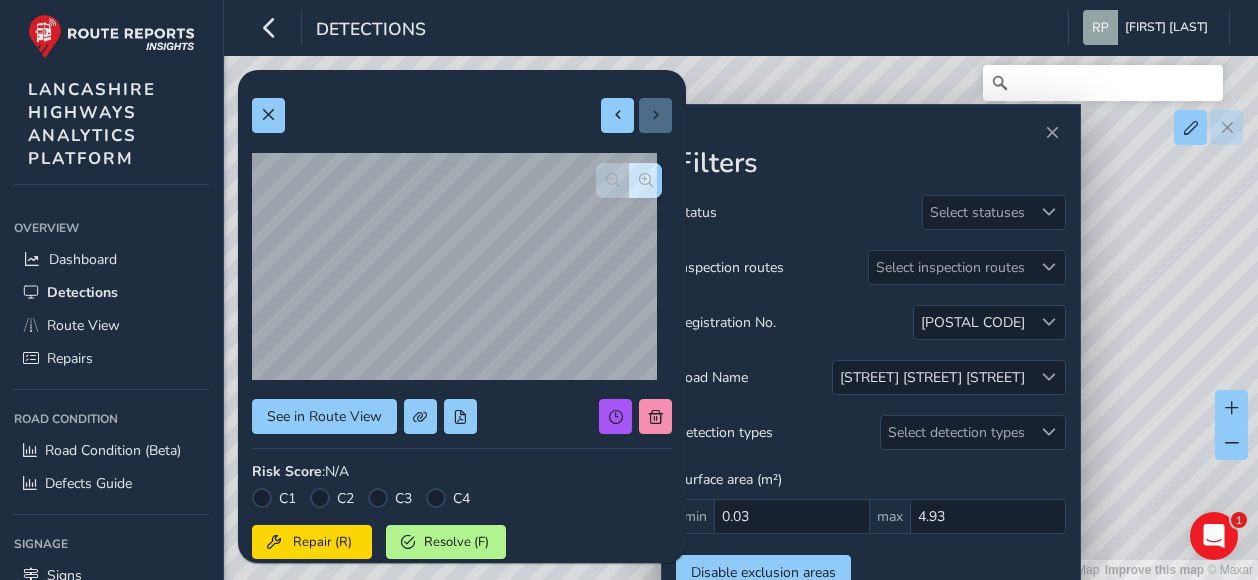 click at bounding box center [636, 115] 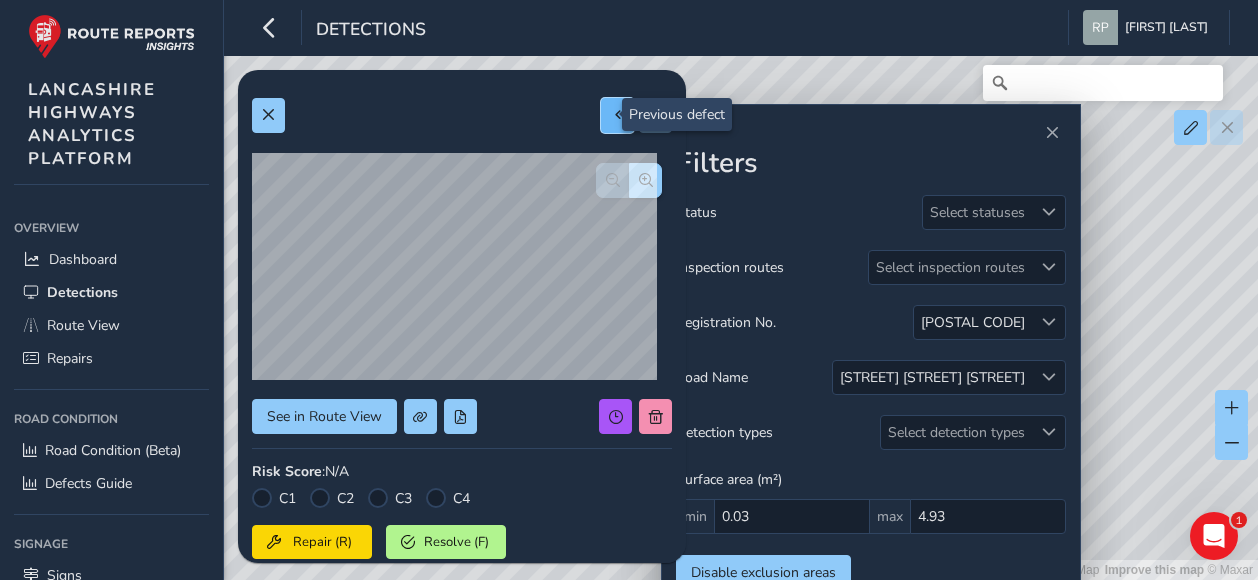 click at bounding box center (617, 115) 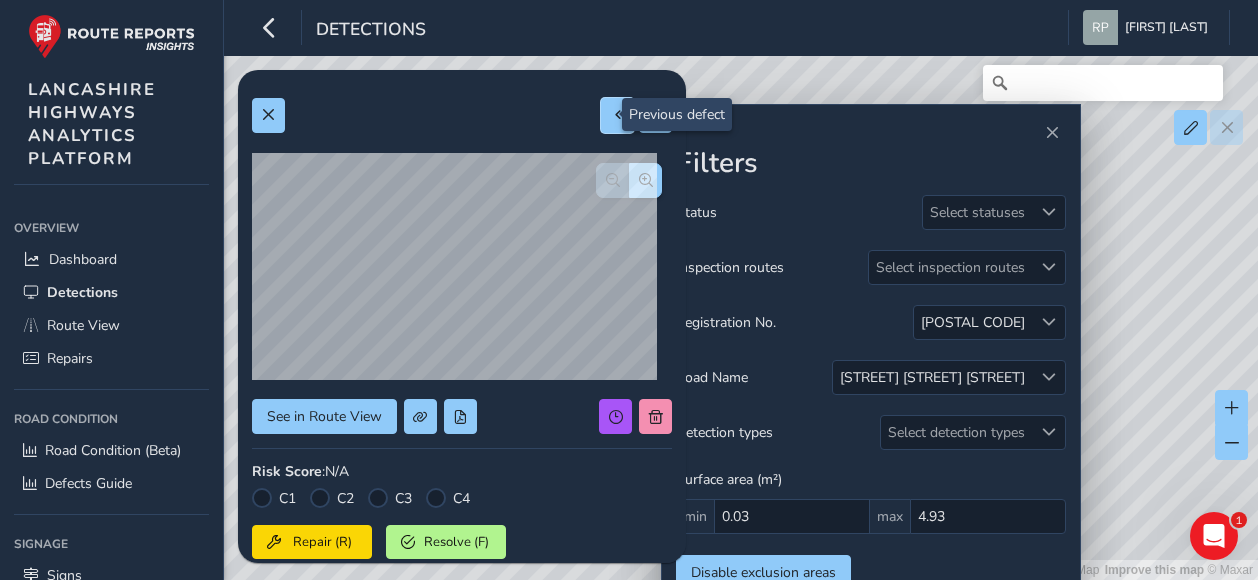 click at bounding box center [617, 115] 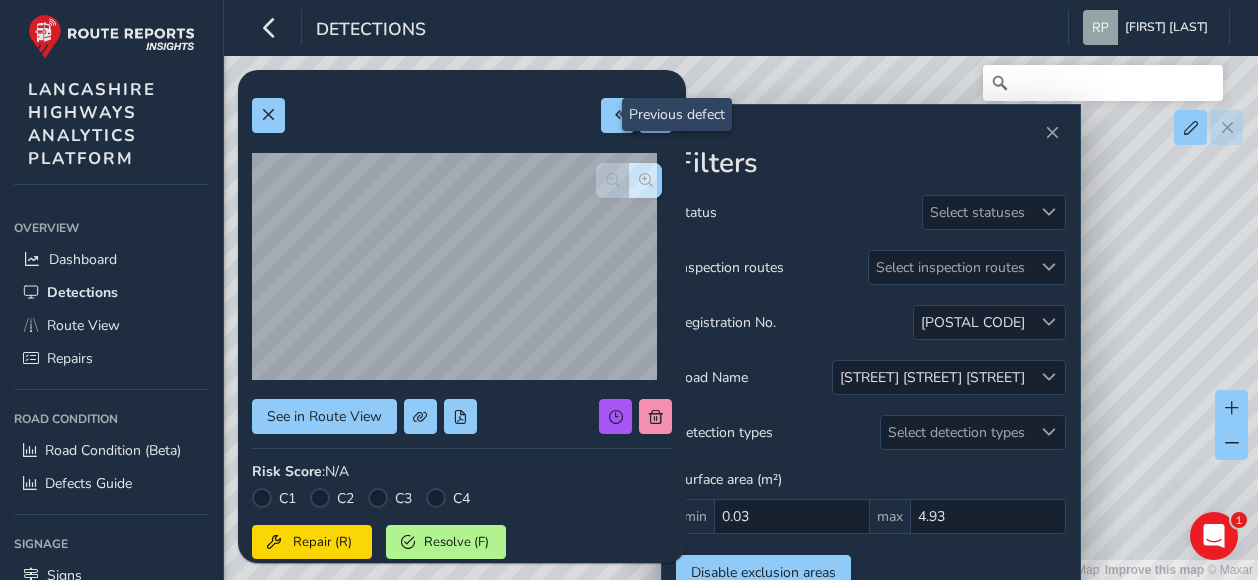 type on "498" 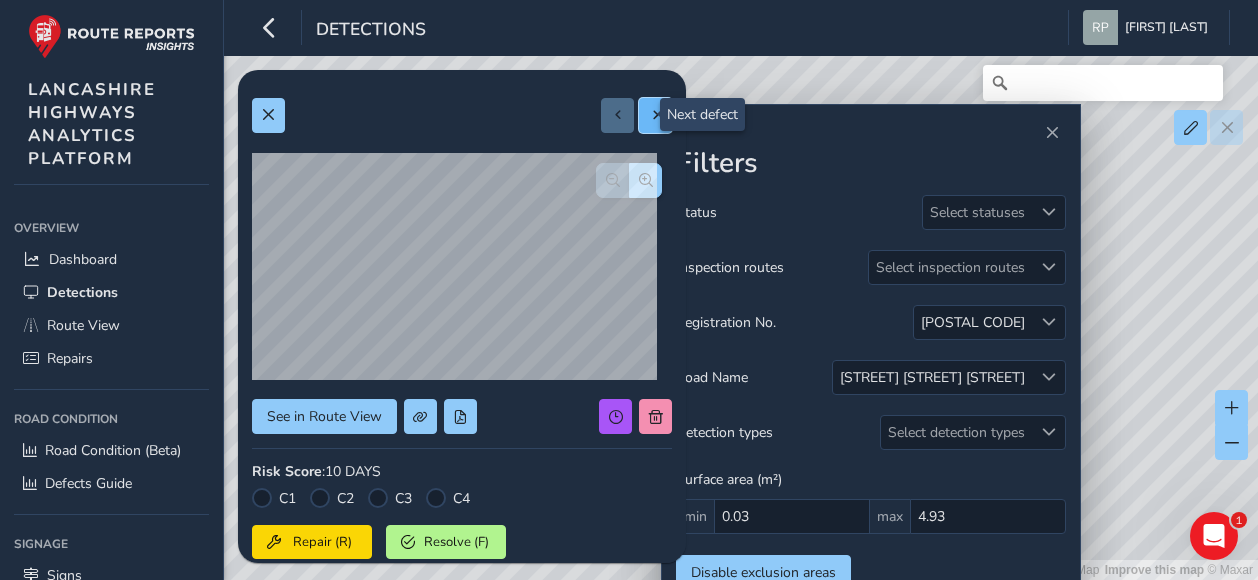 click at bounding box center [656, 115] 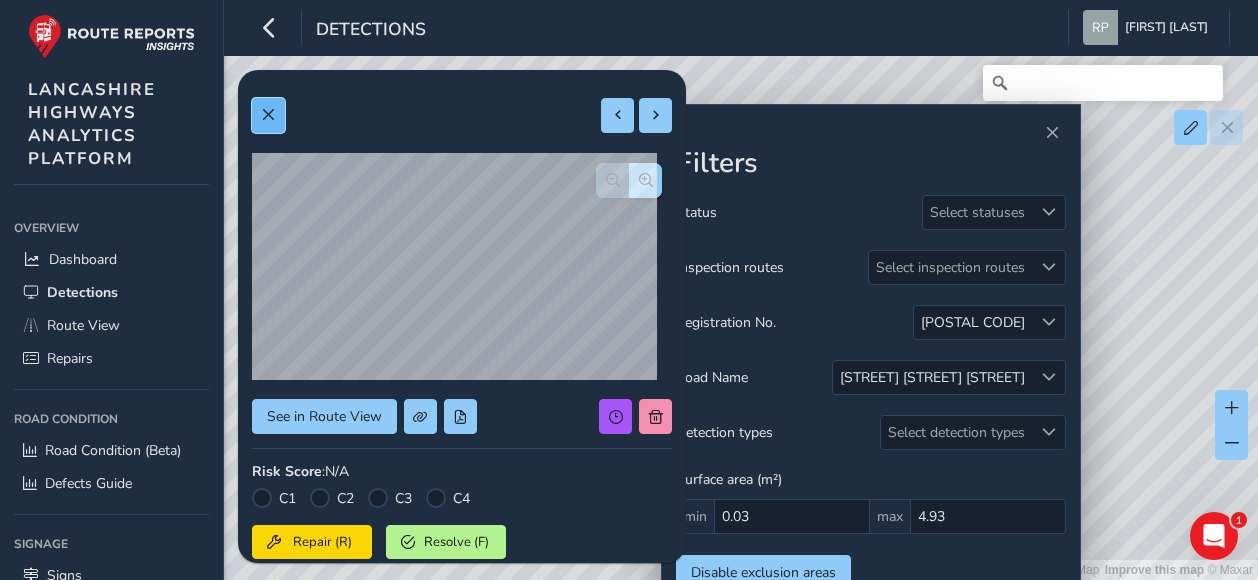 click at bounding box center [268, 115] 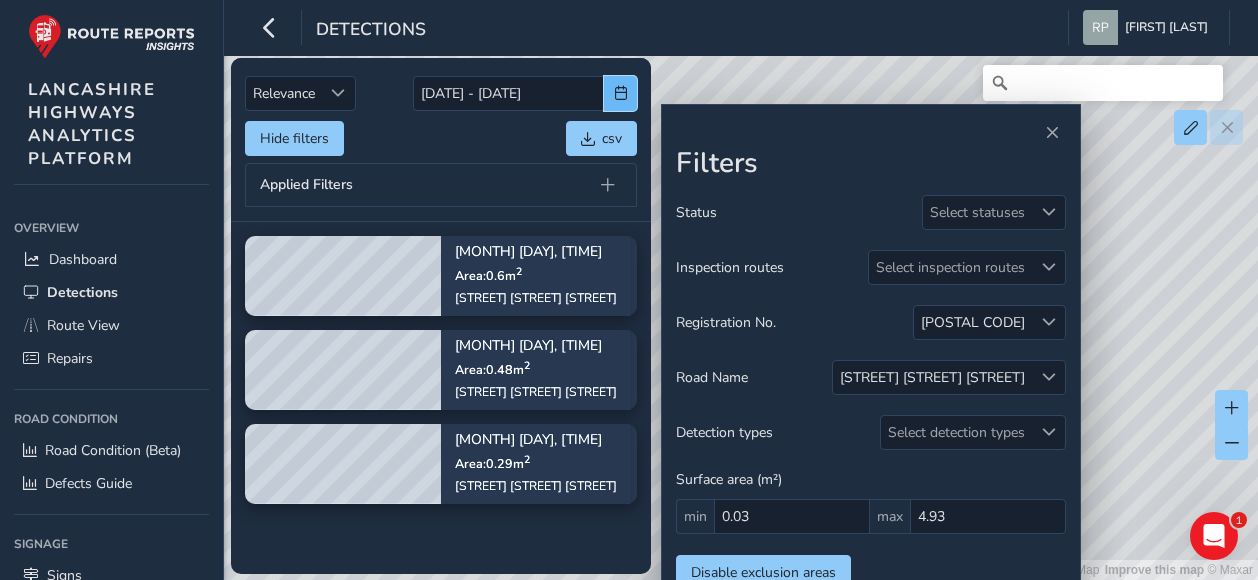 click at bounding box center [621, 93] 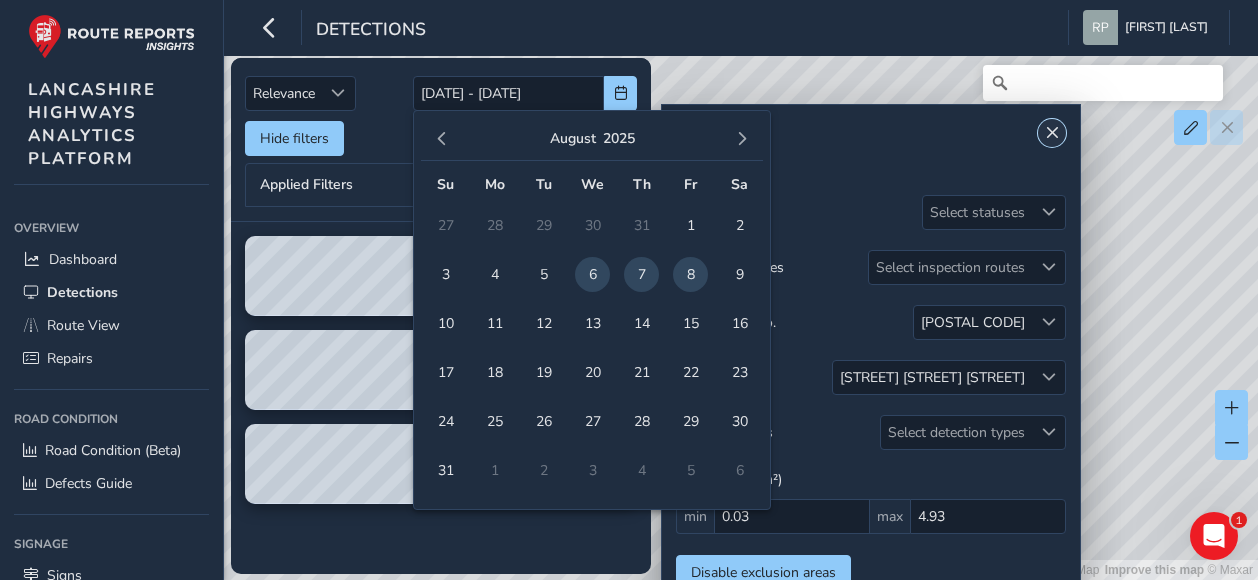 click at bounding box center (1052, 133) 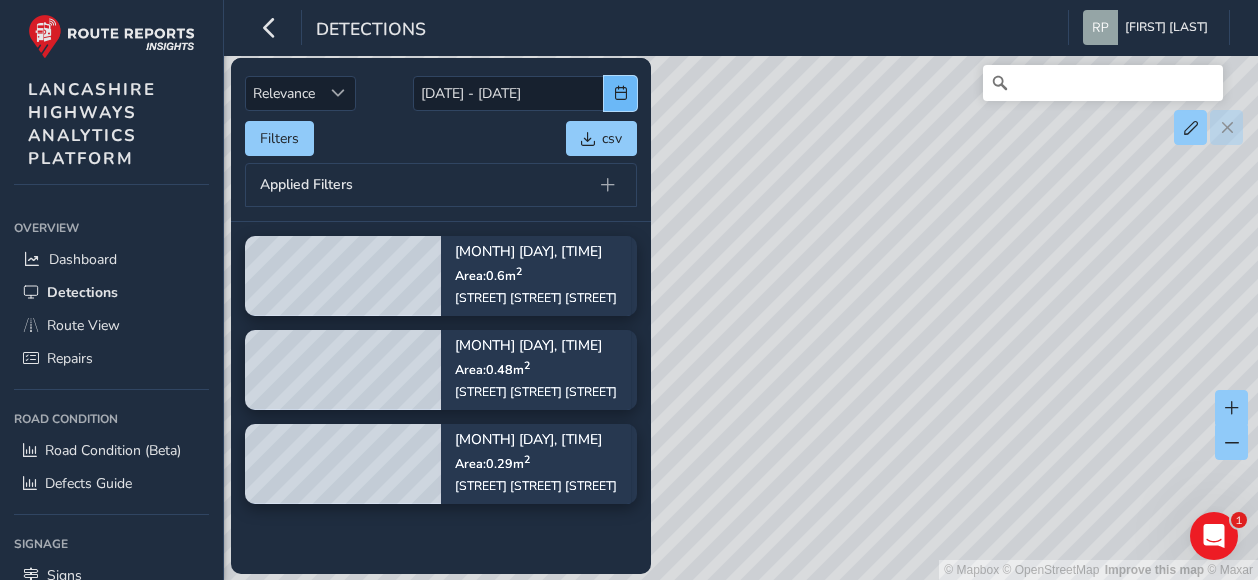 click at bounding box center [621, 93] 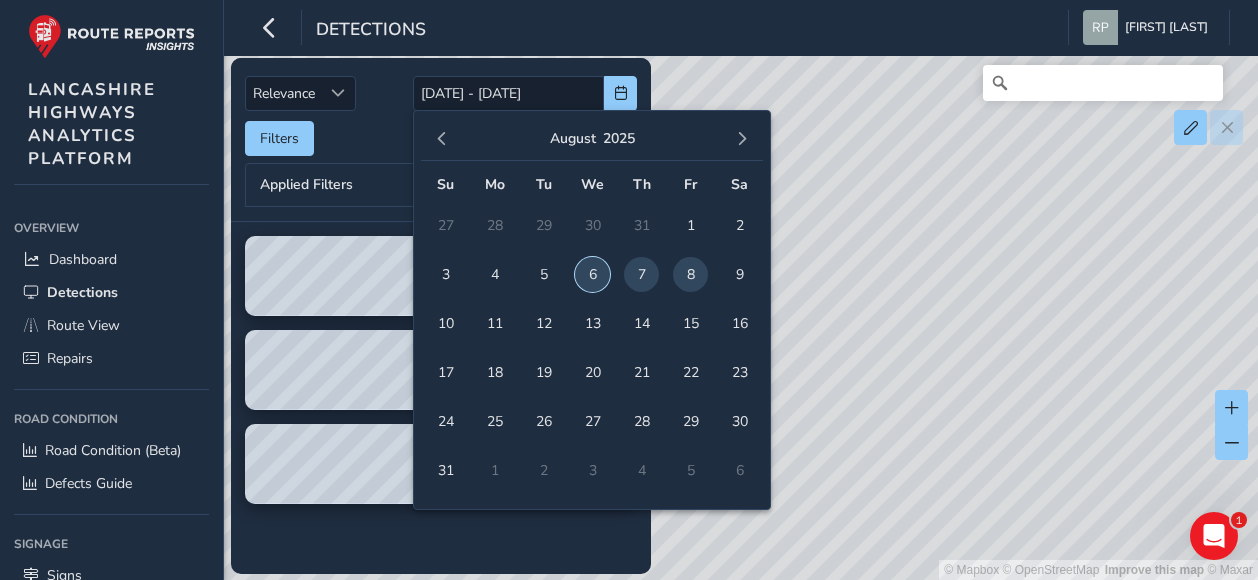 click on "6" at bounding box center (592, 274) 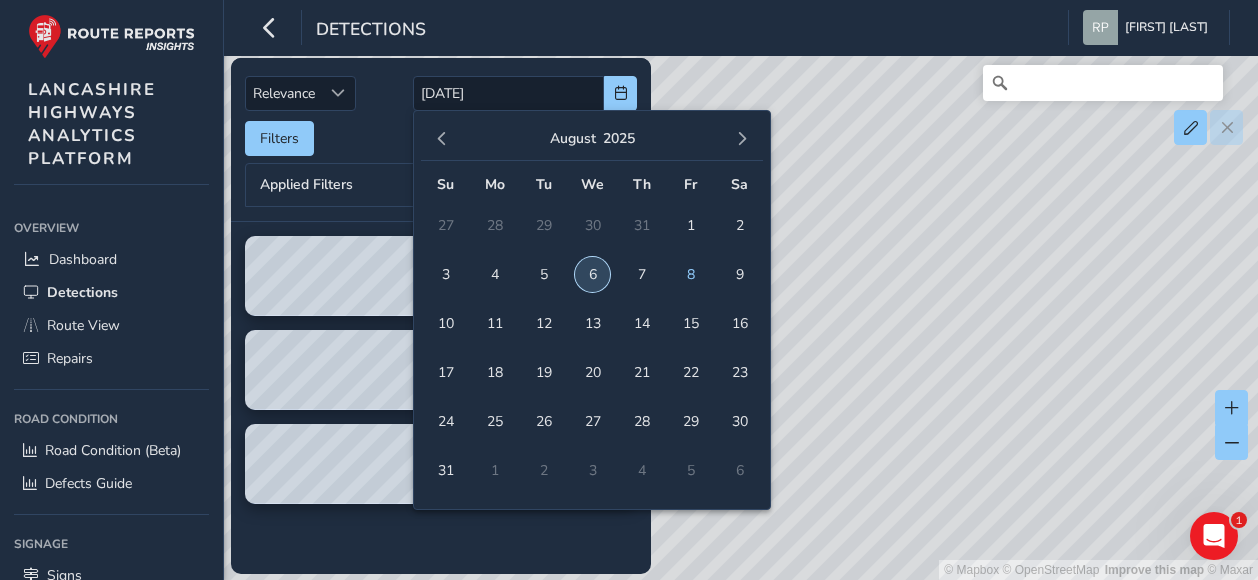 click on "6" at bounding box center [592, 274] 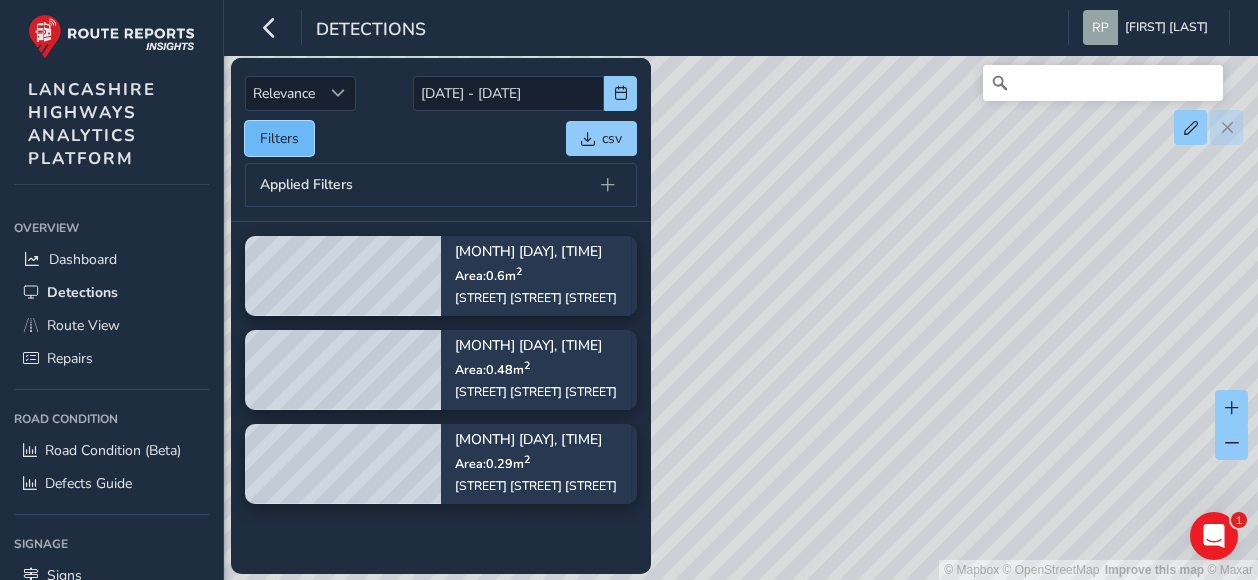 click on "Filters" at bounding box center (279, 138) 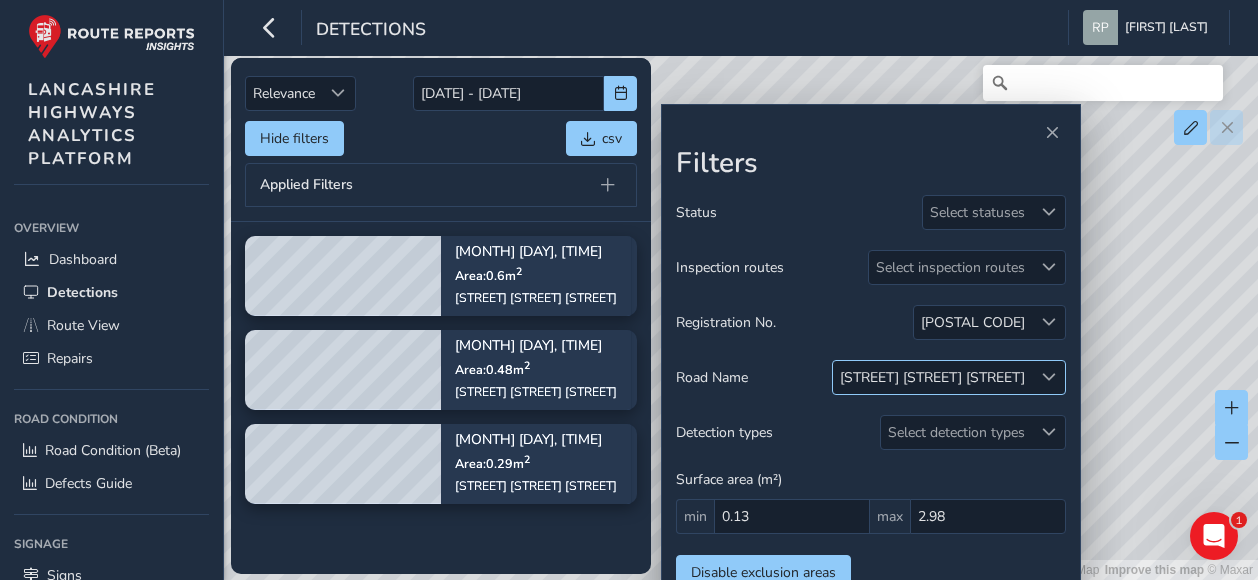 click at bounding box center [1049, 377] 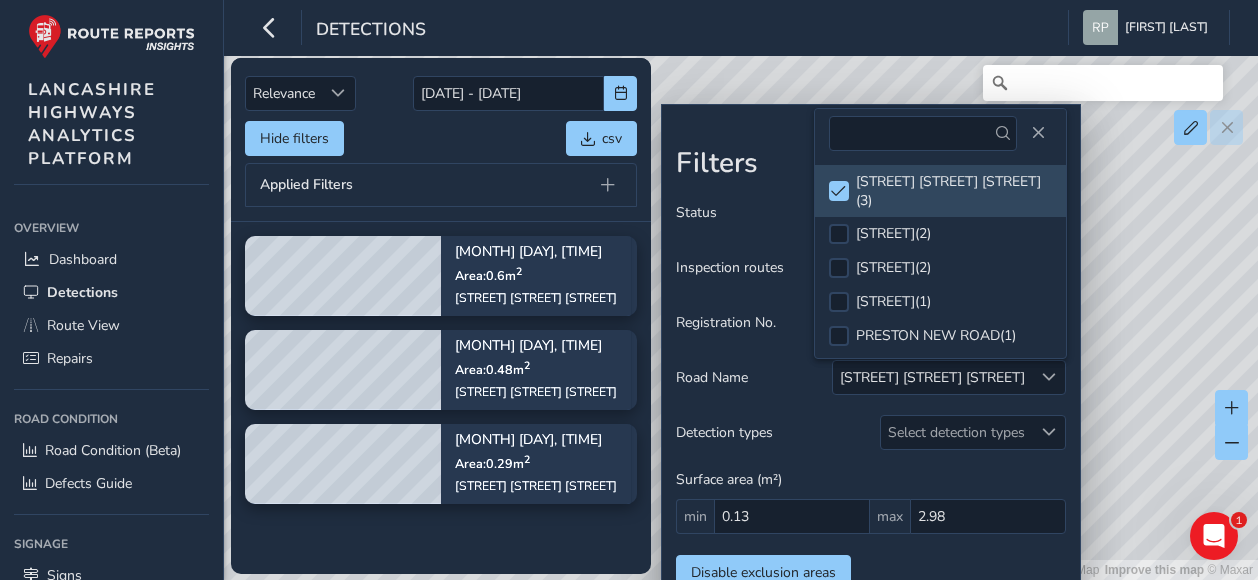 click on "Detection types Select detection types" at bounding box center (871, 432) 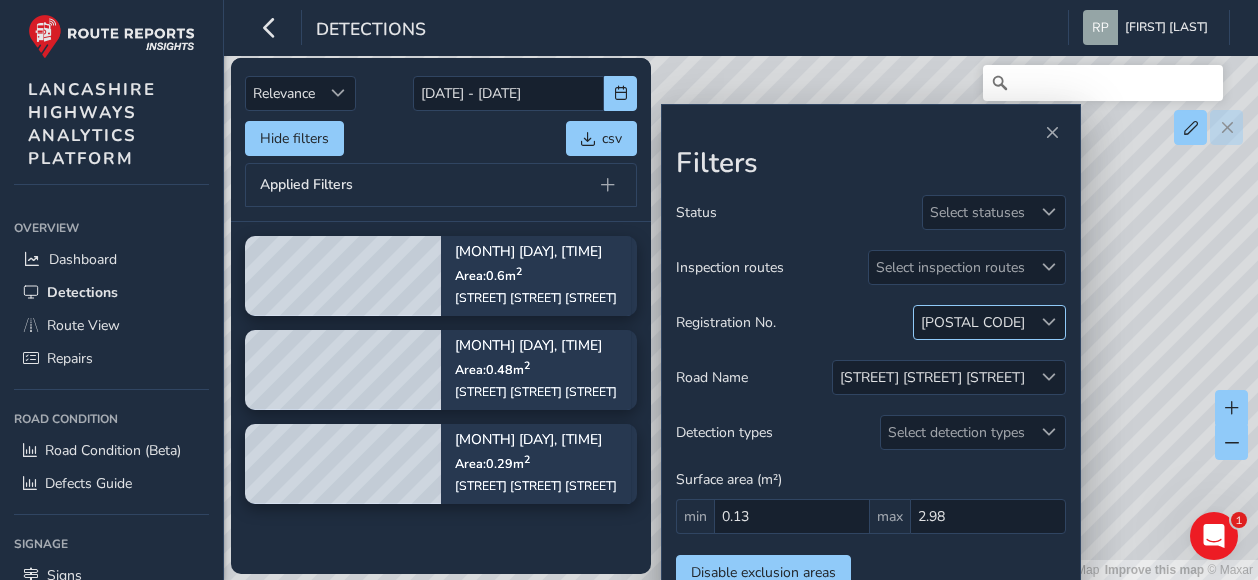 click on "[POSTAL CODE]" at bounding box center (973, 322) 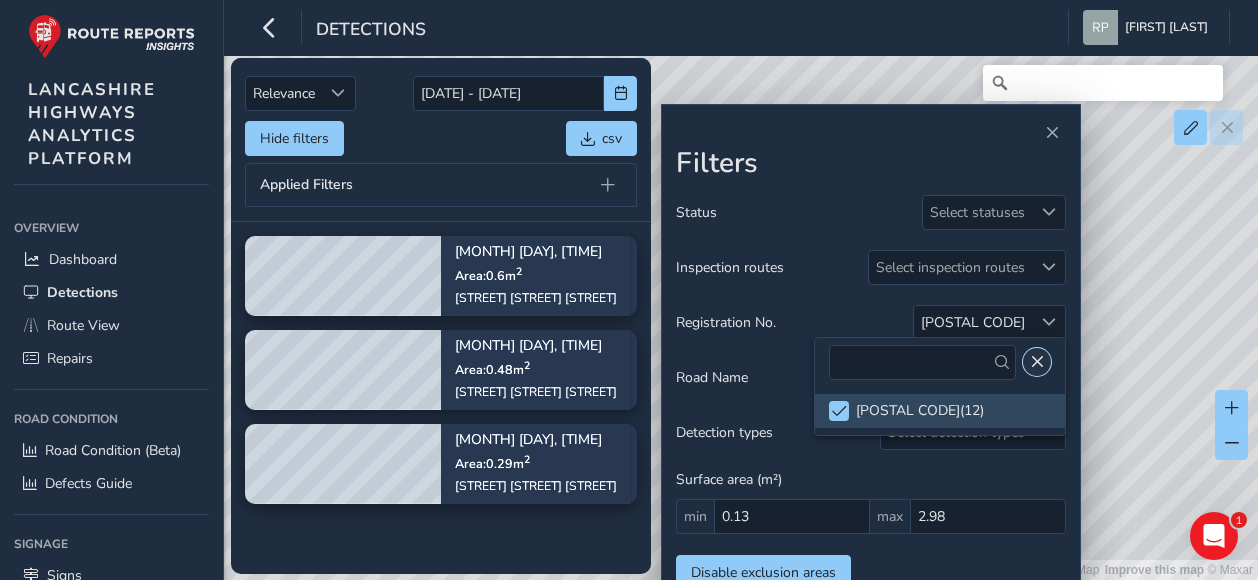 click at bounding box center (1037, 362) 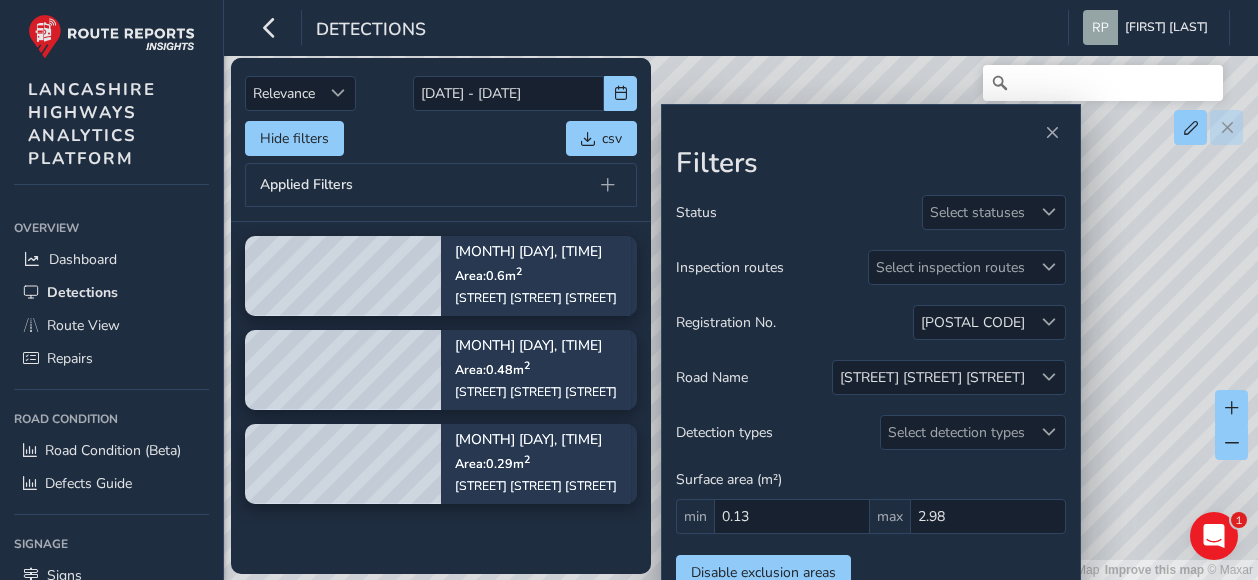 click on "[MONTH] [DAY], [TIME] Area:  0.6 m 2 [STREET] [STREET] [STREET] [MONTH] [DAY], [TIME] Area:  0.48 m 2 [STREET] [STREET] [STREET] [MONTH] [DAY], [TIME] Area:  0.29 m 2 [STREET] [STREET] [STREET]" at bounding box center (441, 398) 